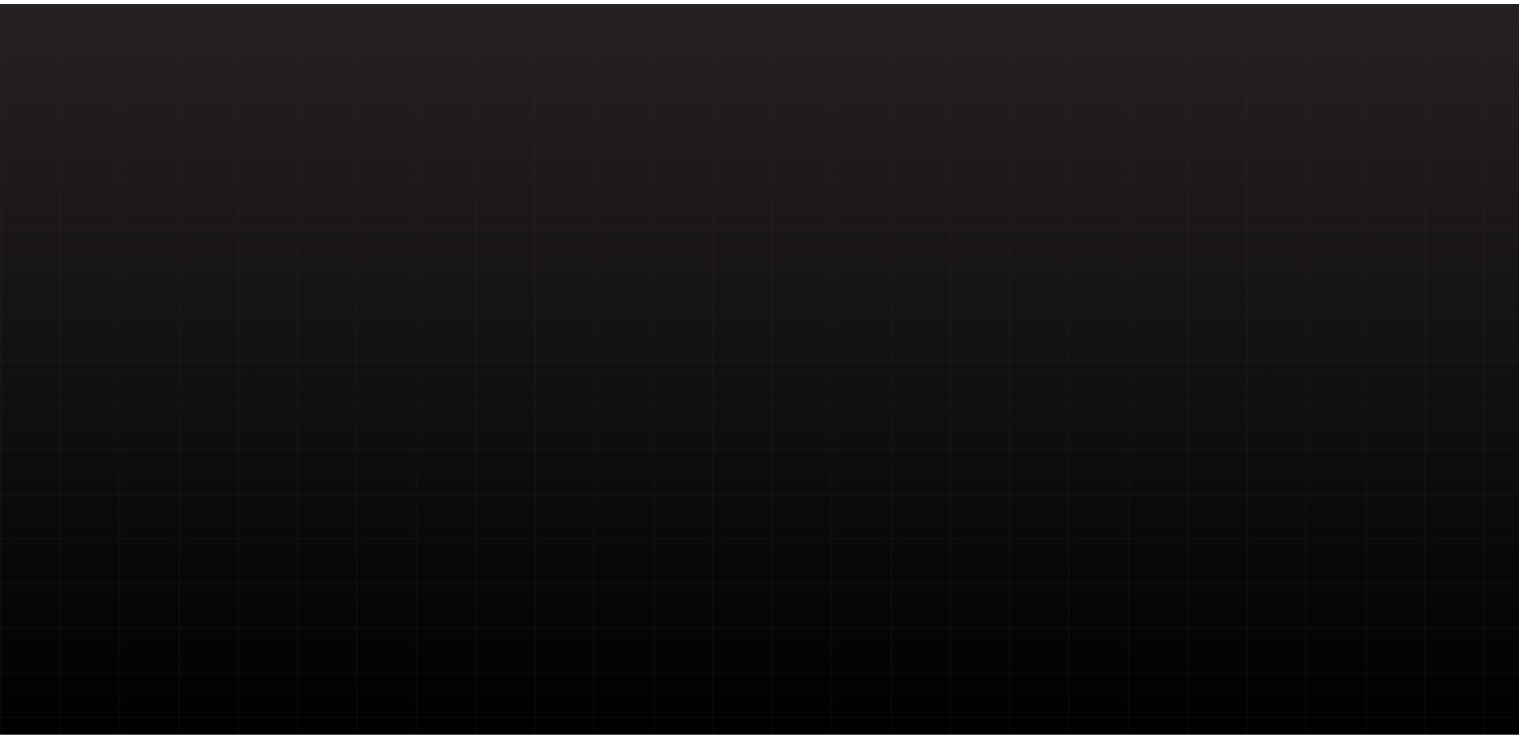 scroll, scrollTop: 0, scrollLeft: 0, axis: both 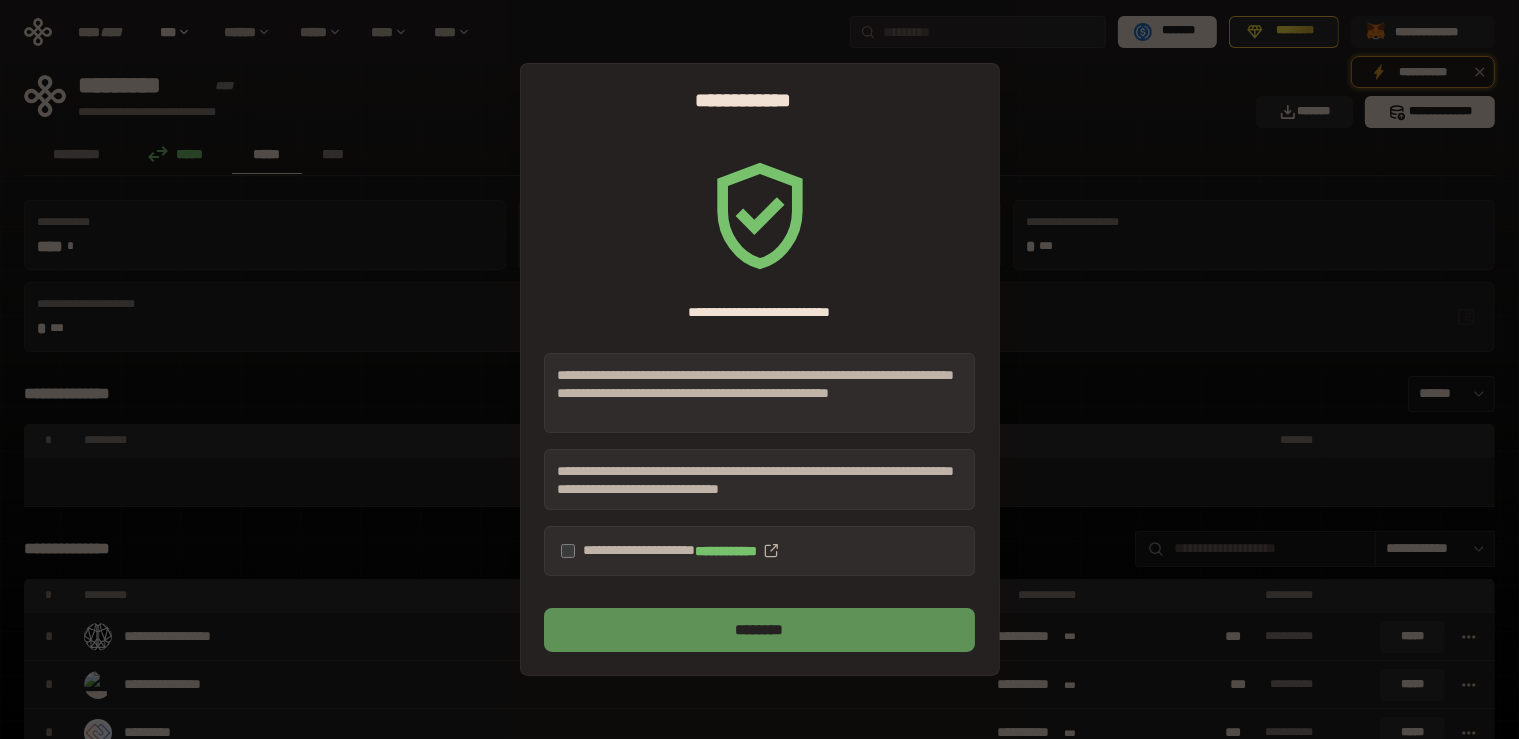 click on "********" at bounding box center (759, 630) 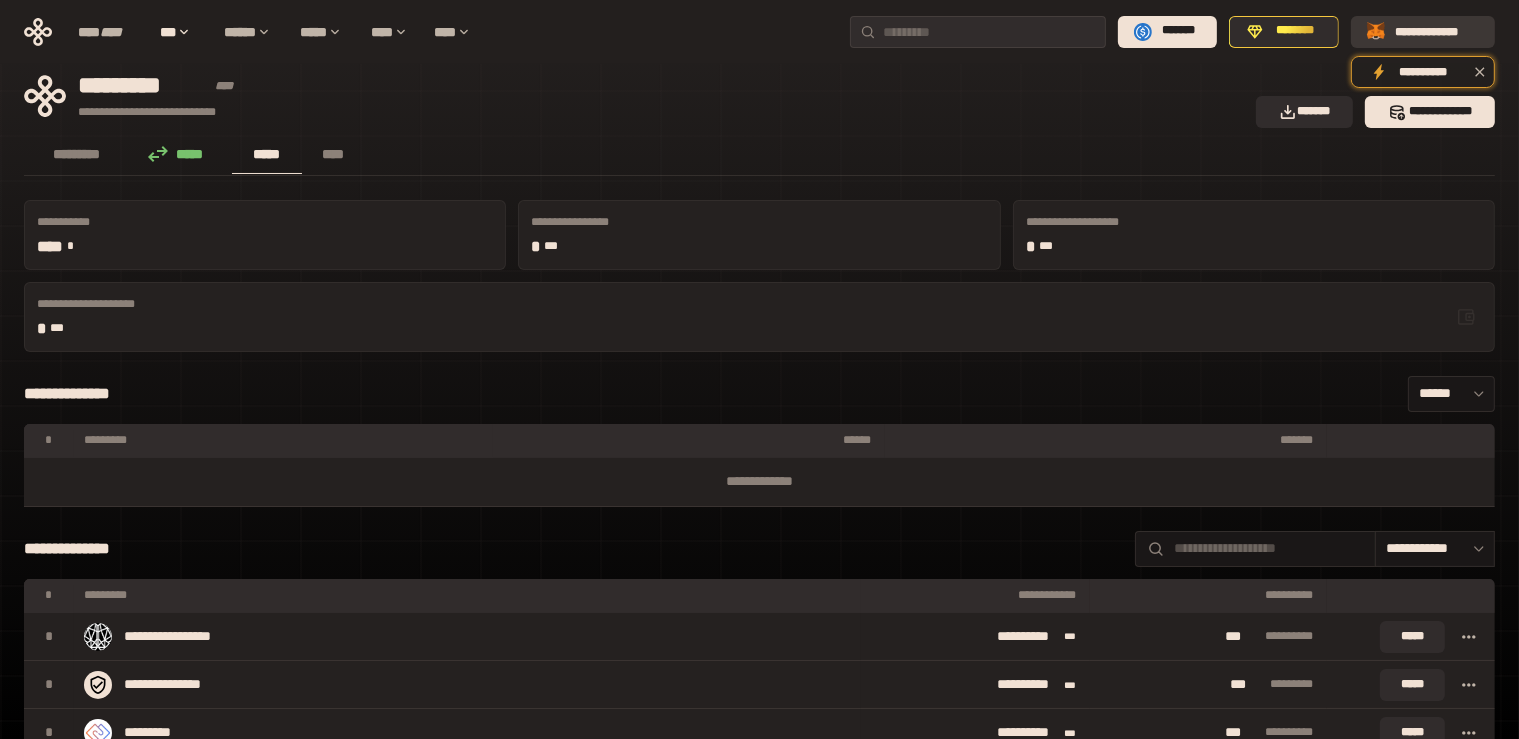 click on "**********" at bounding box center (1437, 31) 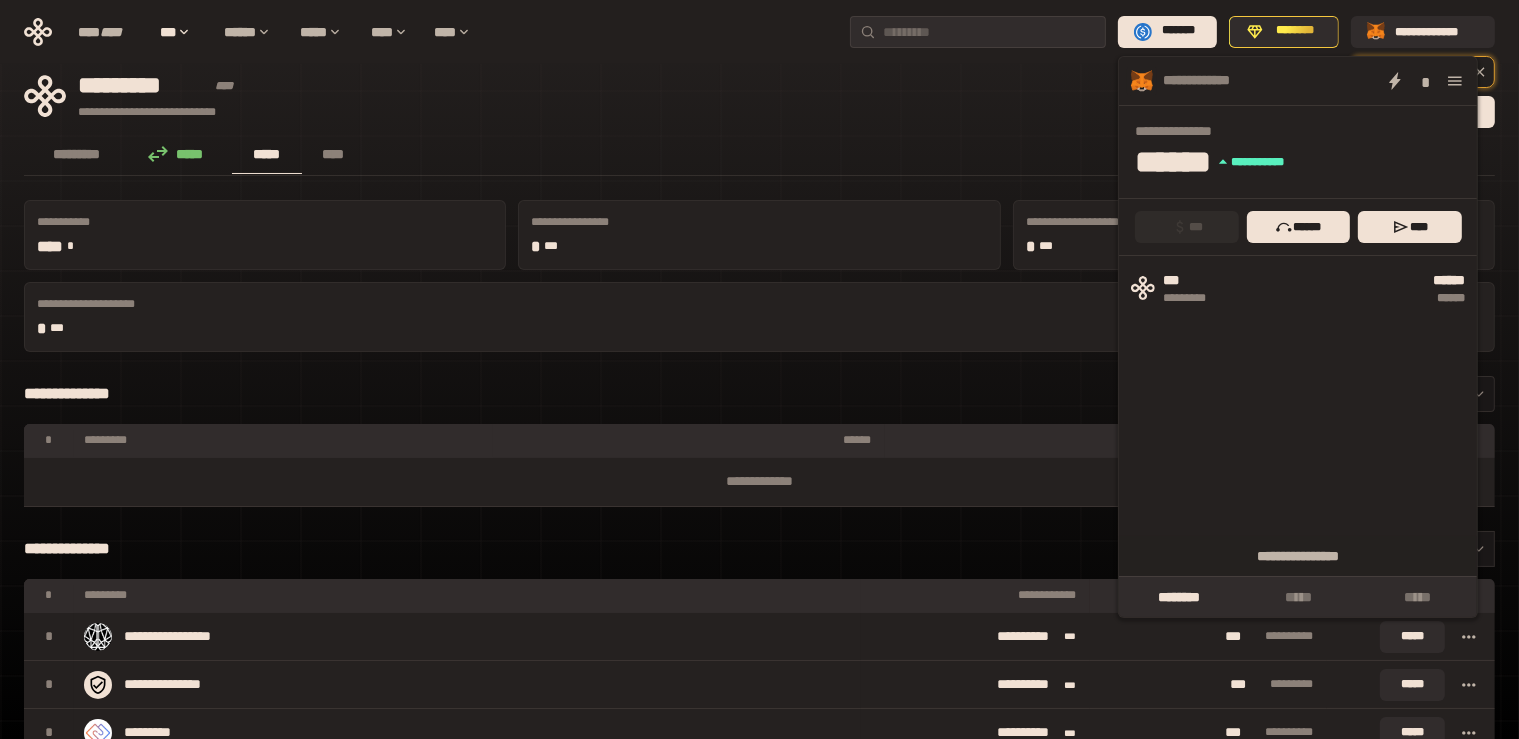 click on "****" at bounding box center (1409, 227) 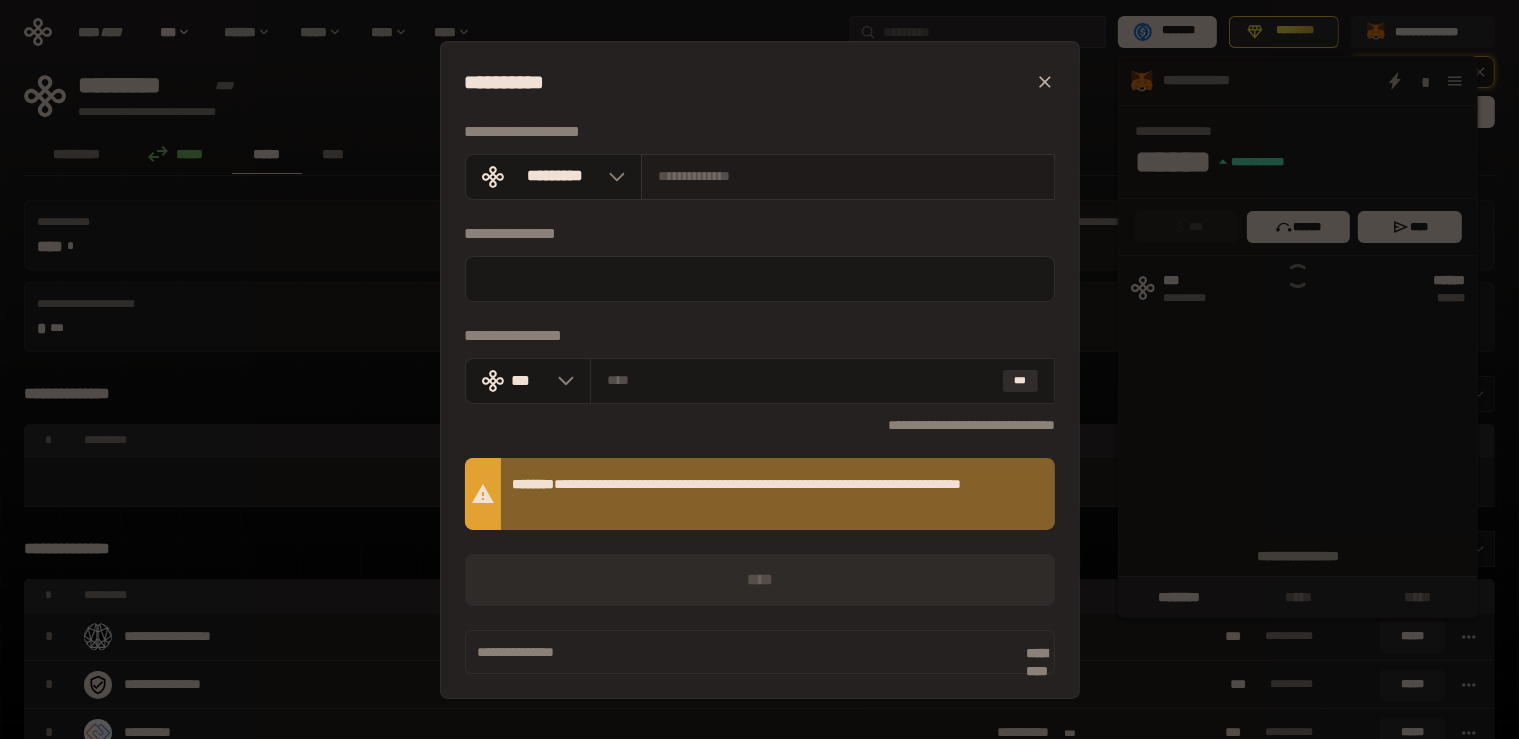 click at bounding box center [848, 176] 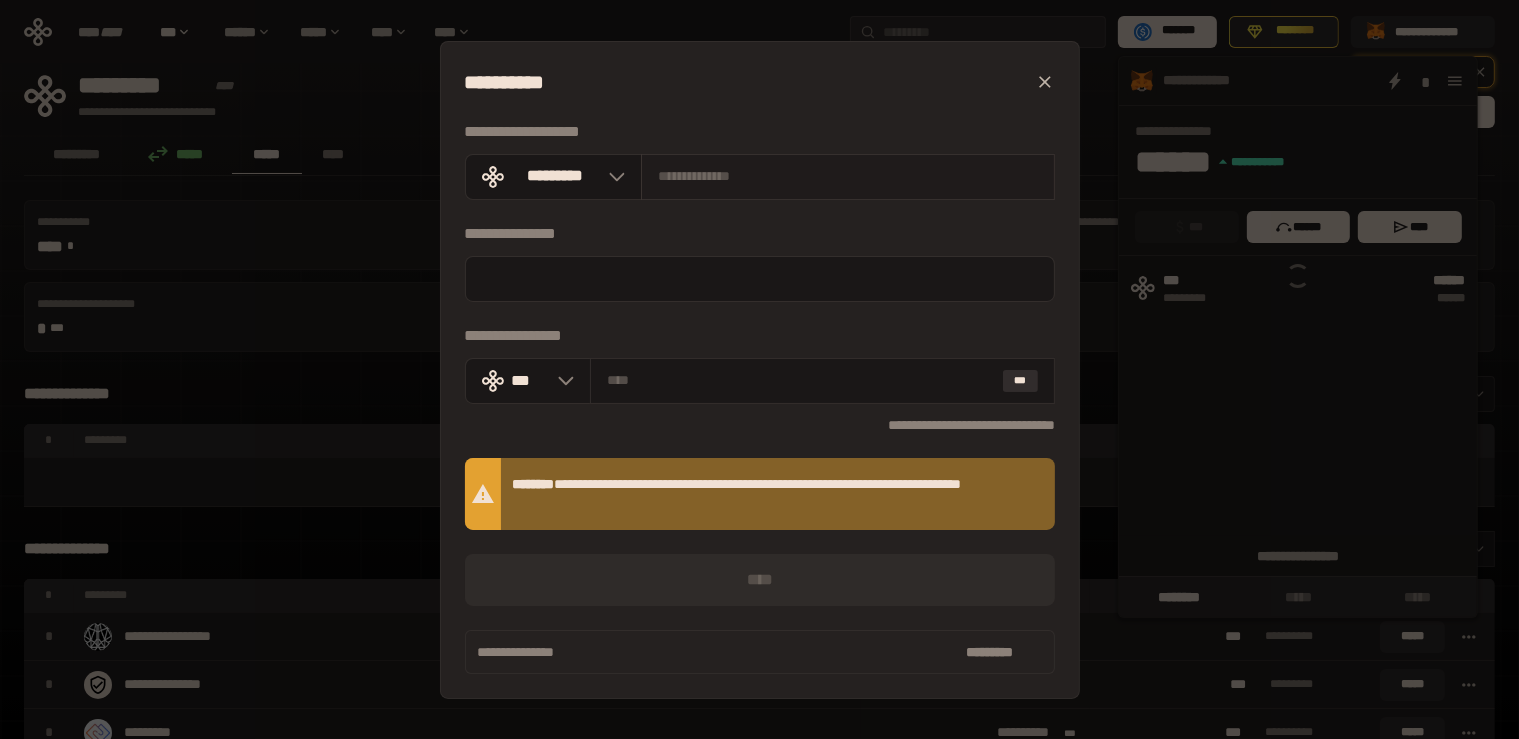 paste on "**********" 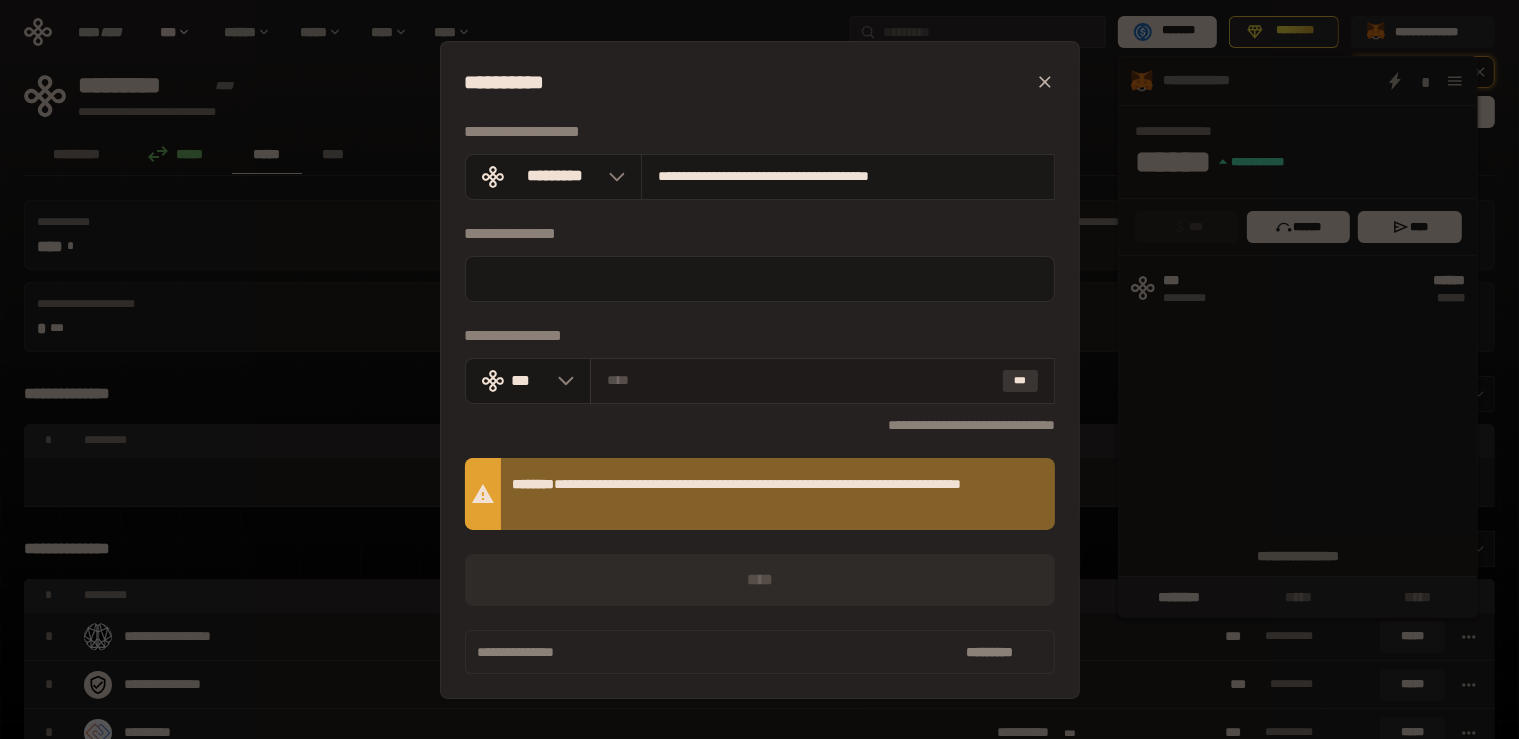 type on "**********" 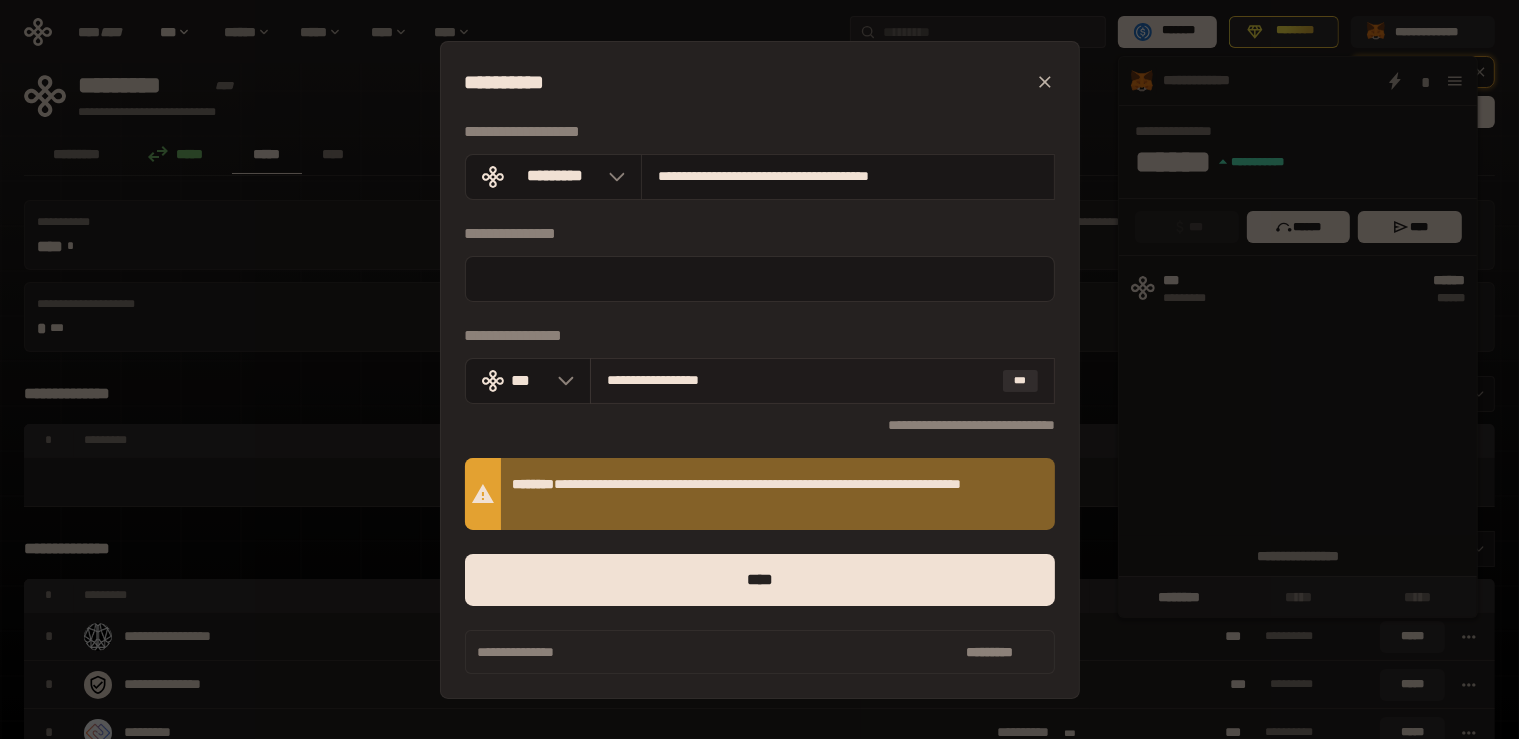 drag, startPoint x: 646, startPoint y: 381, endPoint x: 959, endPoint y: 369, distance: 313.22995 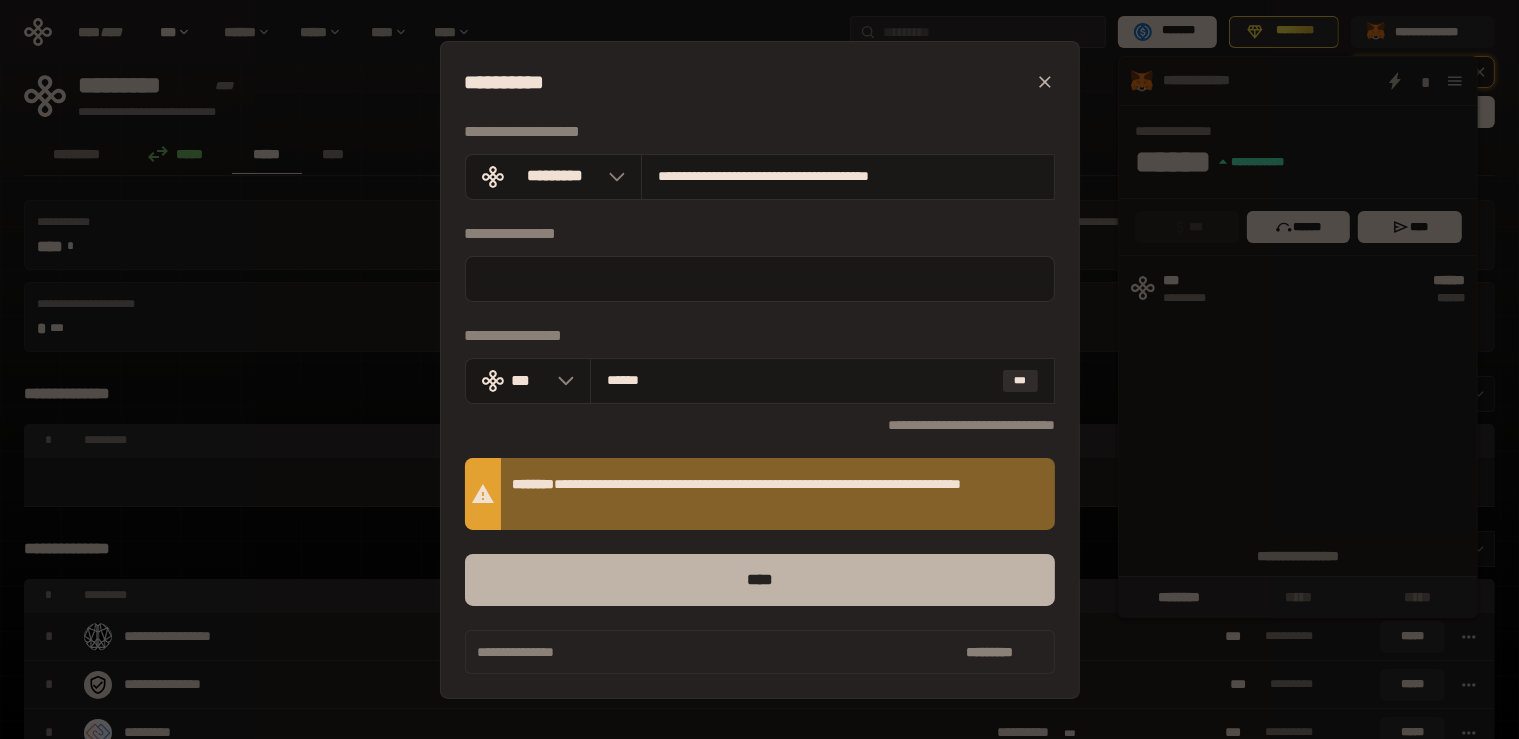 type on "******" 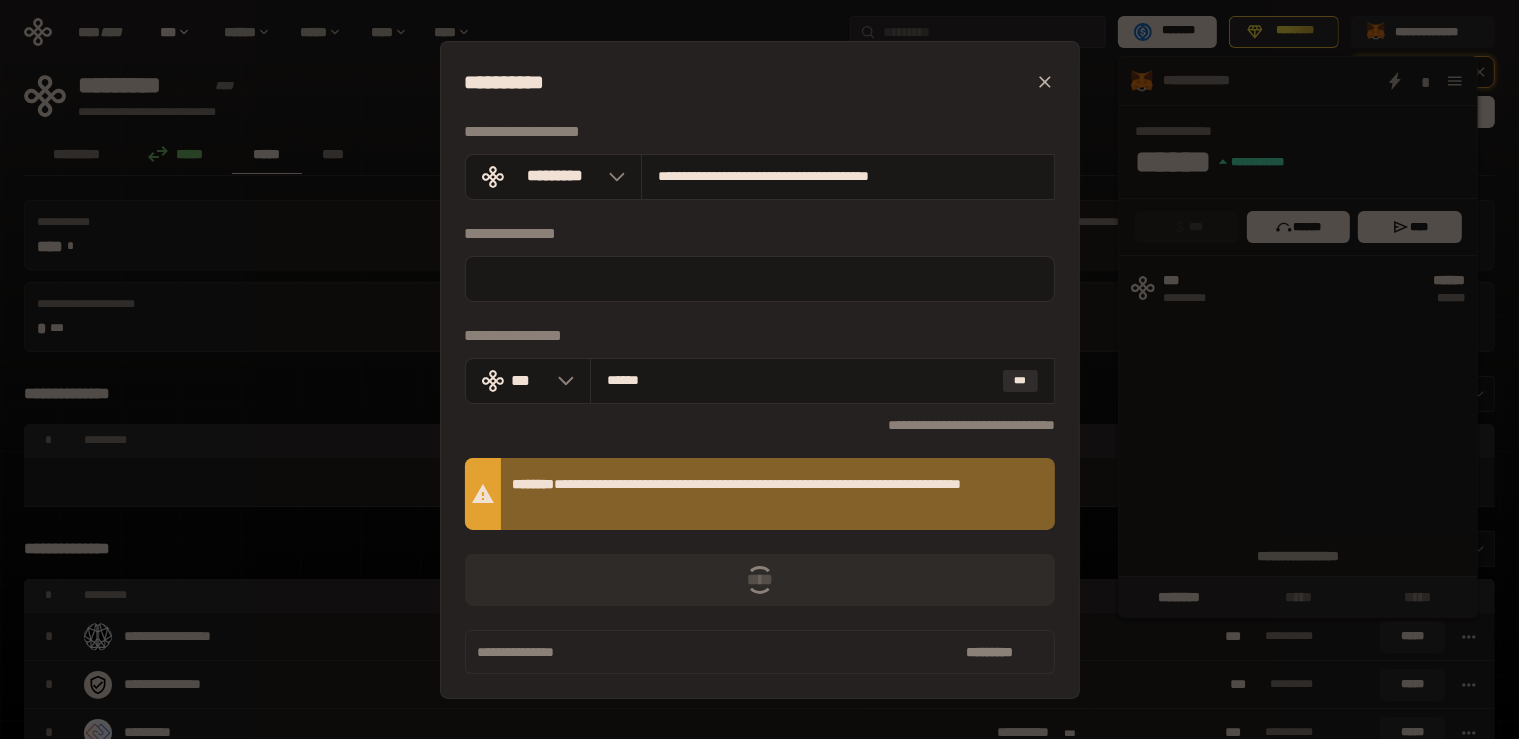 click on "**********" at bounding box center (759, 369) 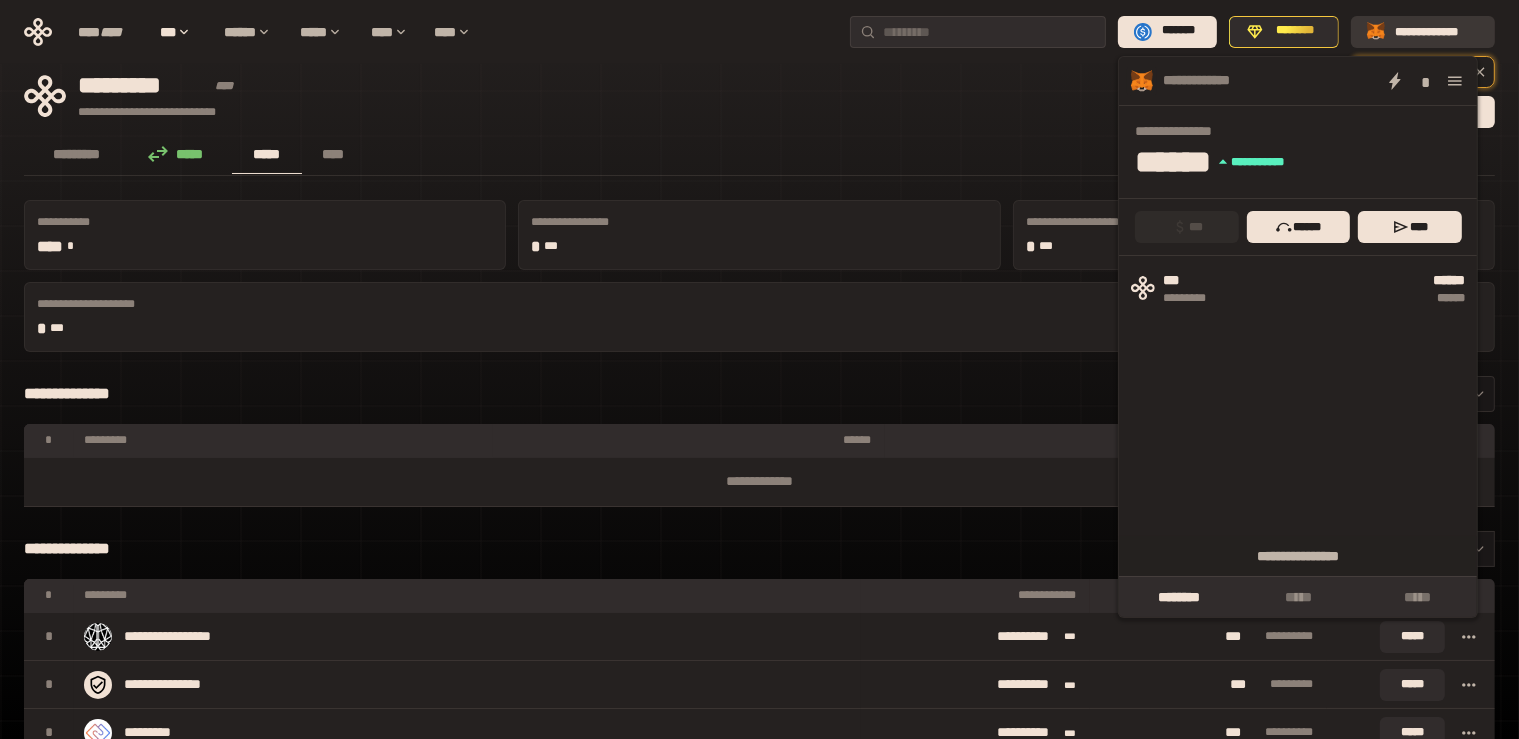 click on "**********" at bounding box center [1437, 31] 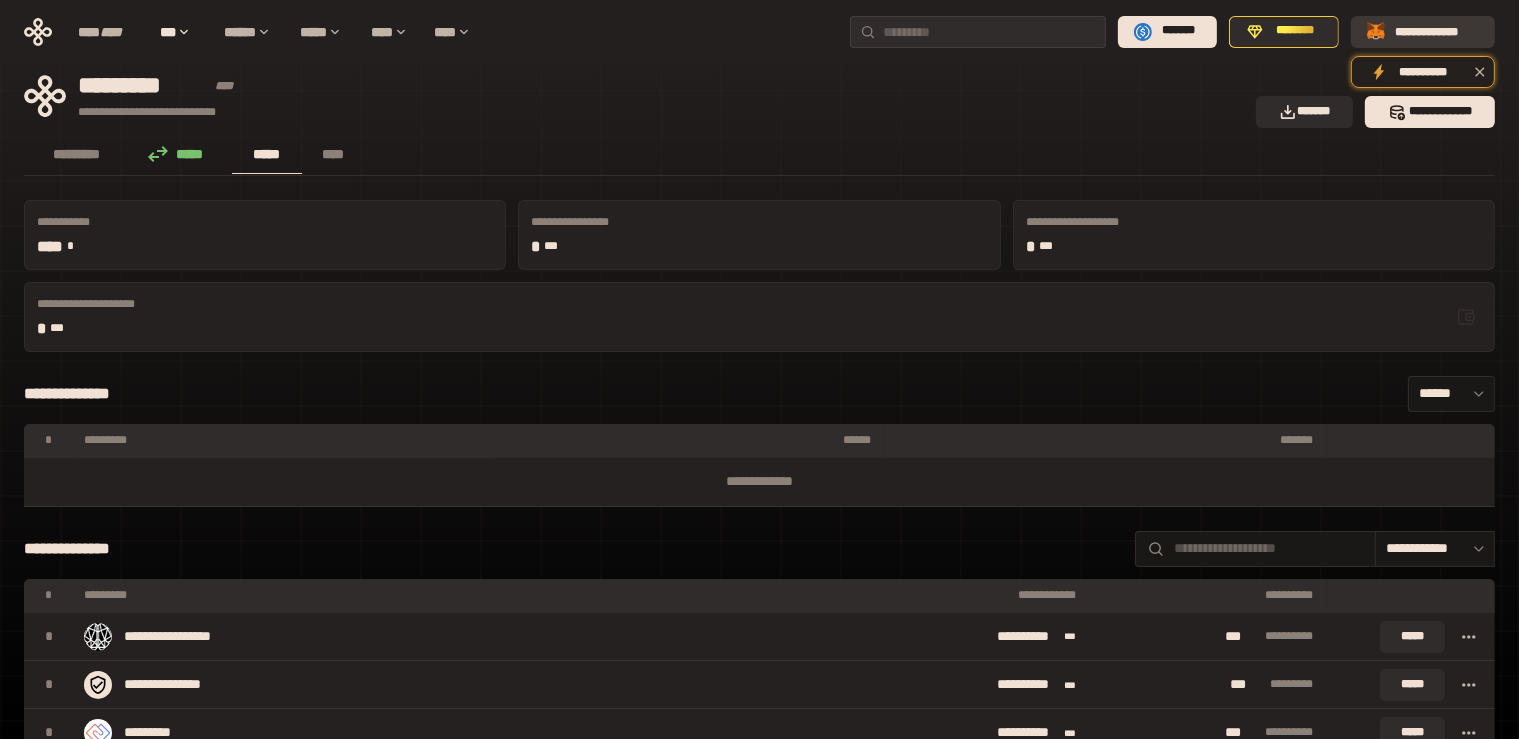click on "**********" at bounding box center (1437, 31) 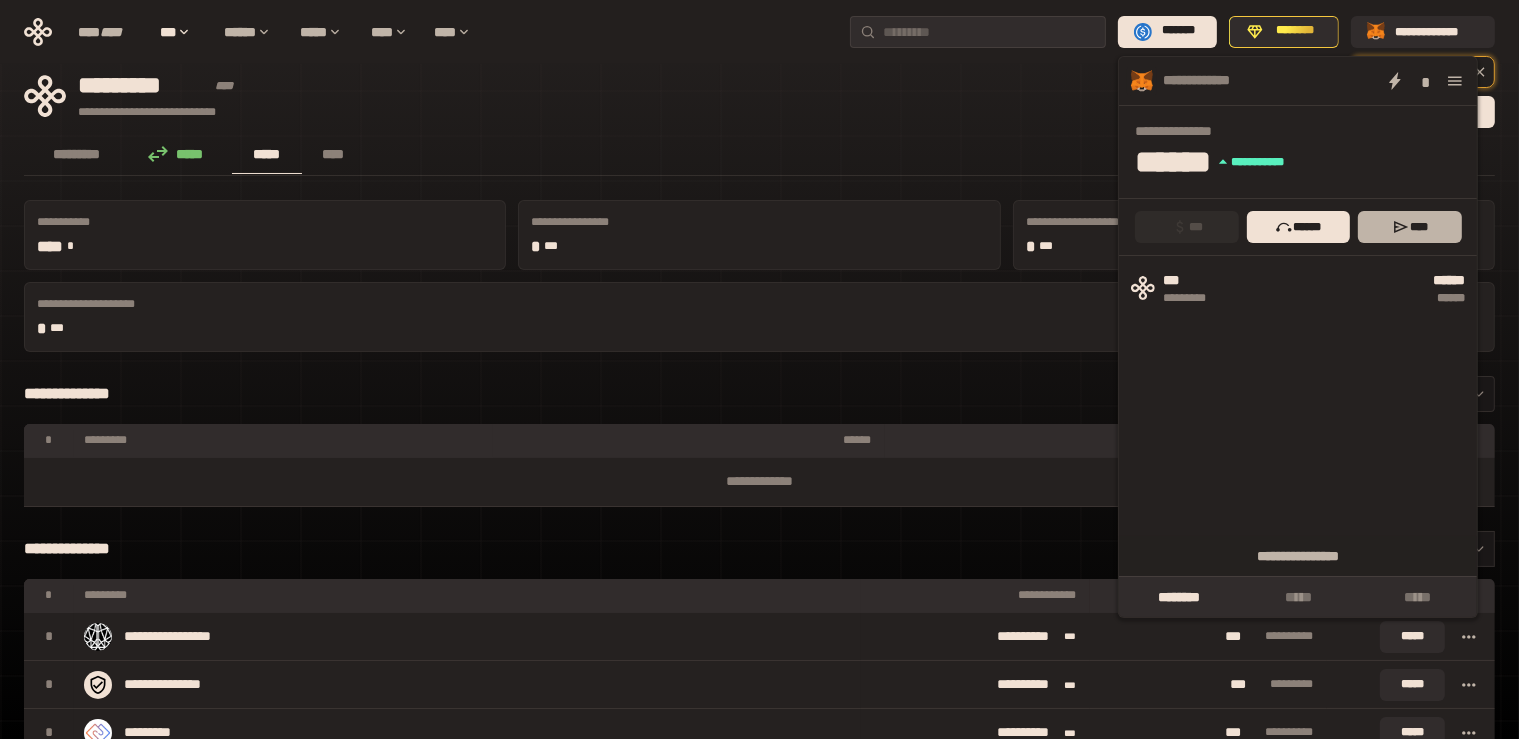 click on "****" at bounding box center (1409, 227) 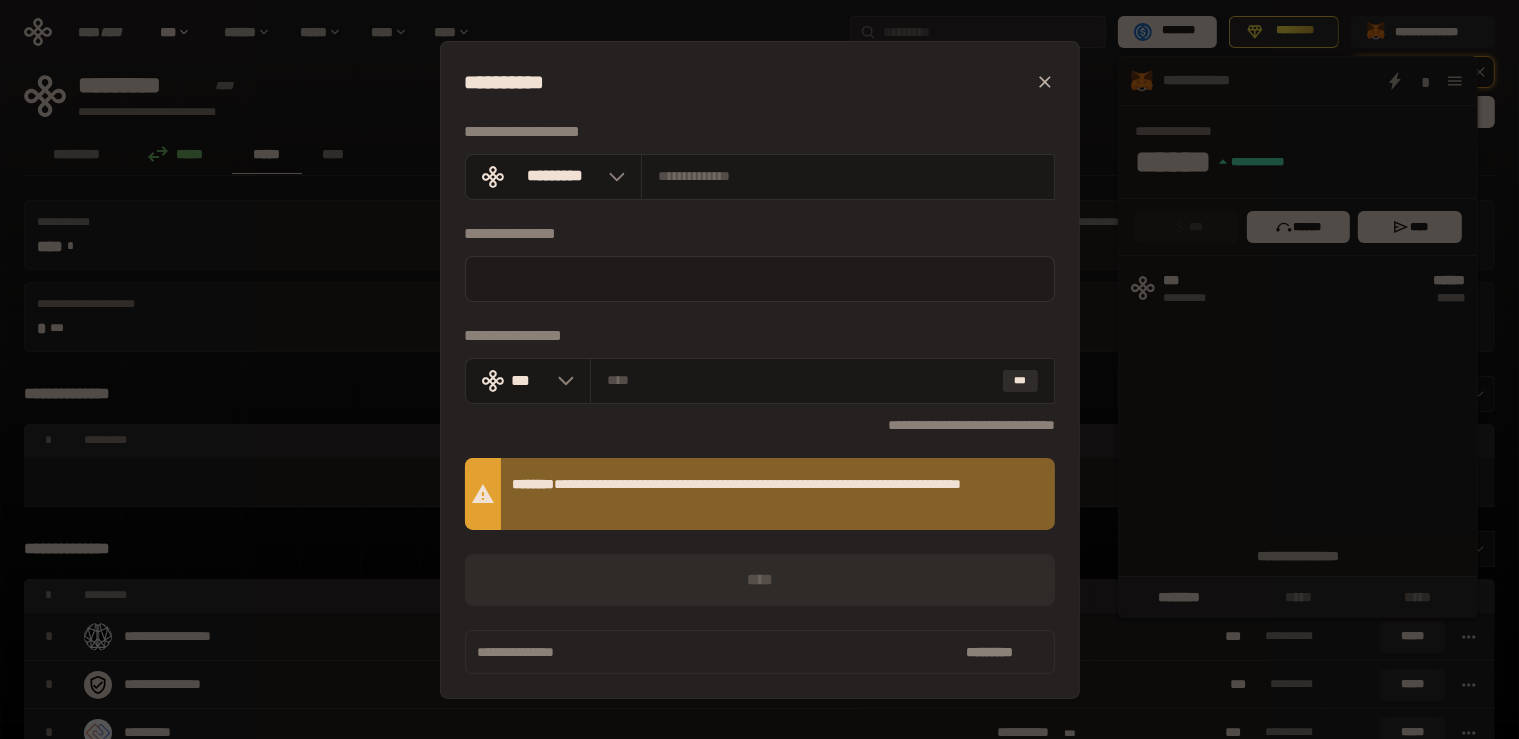 paste on "**********" 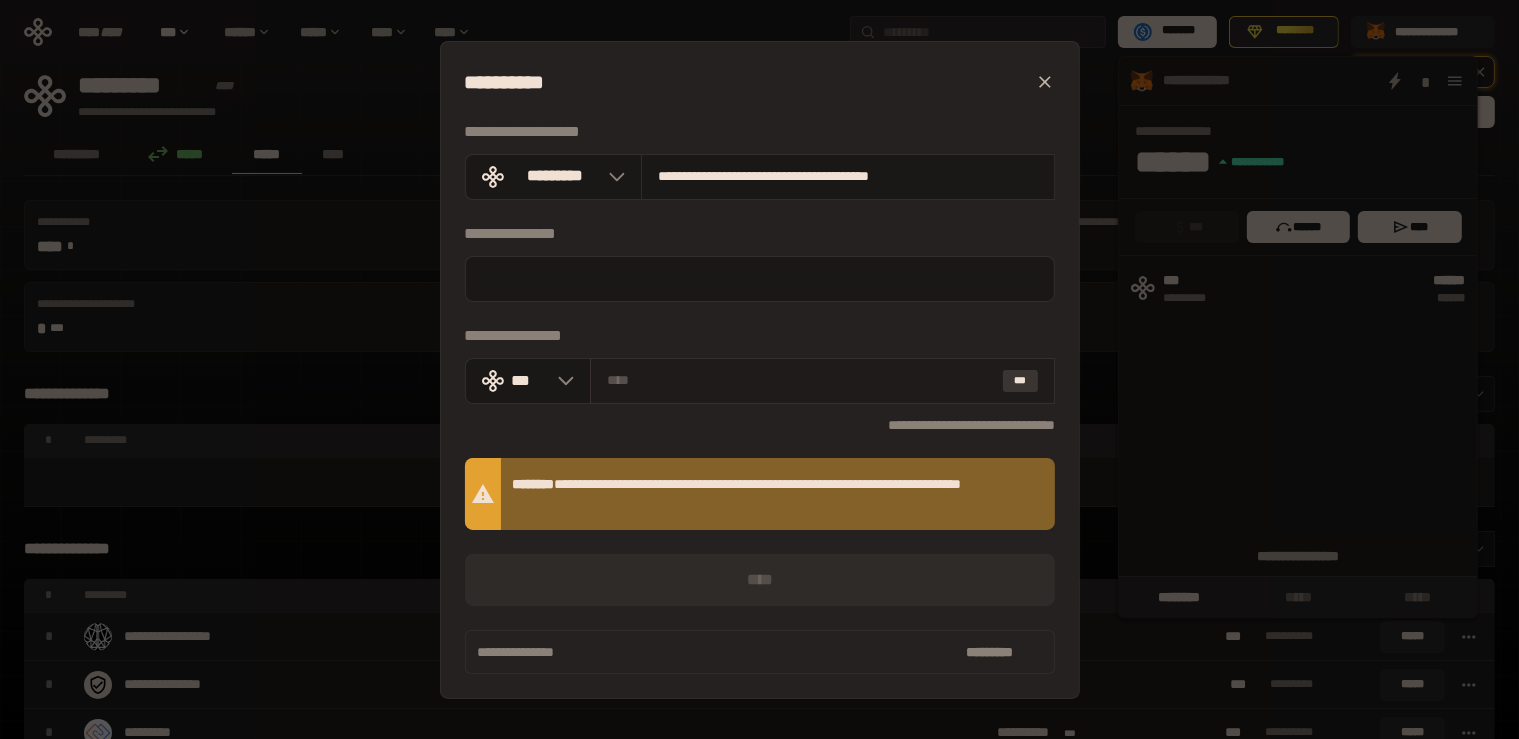 type on "**********" 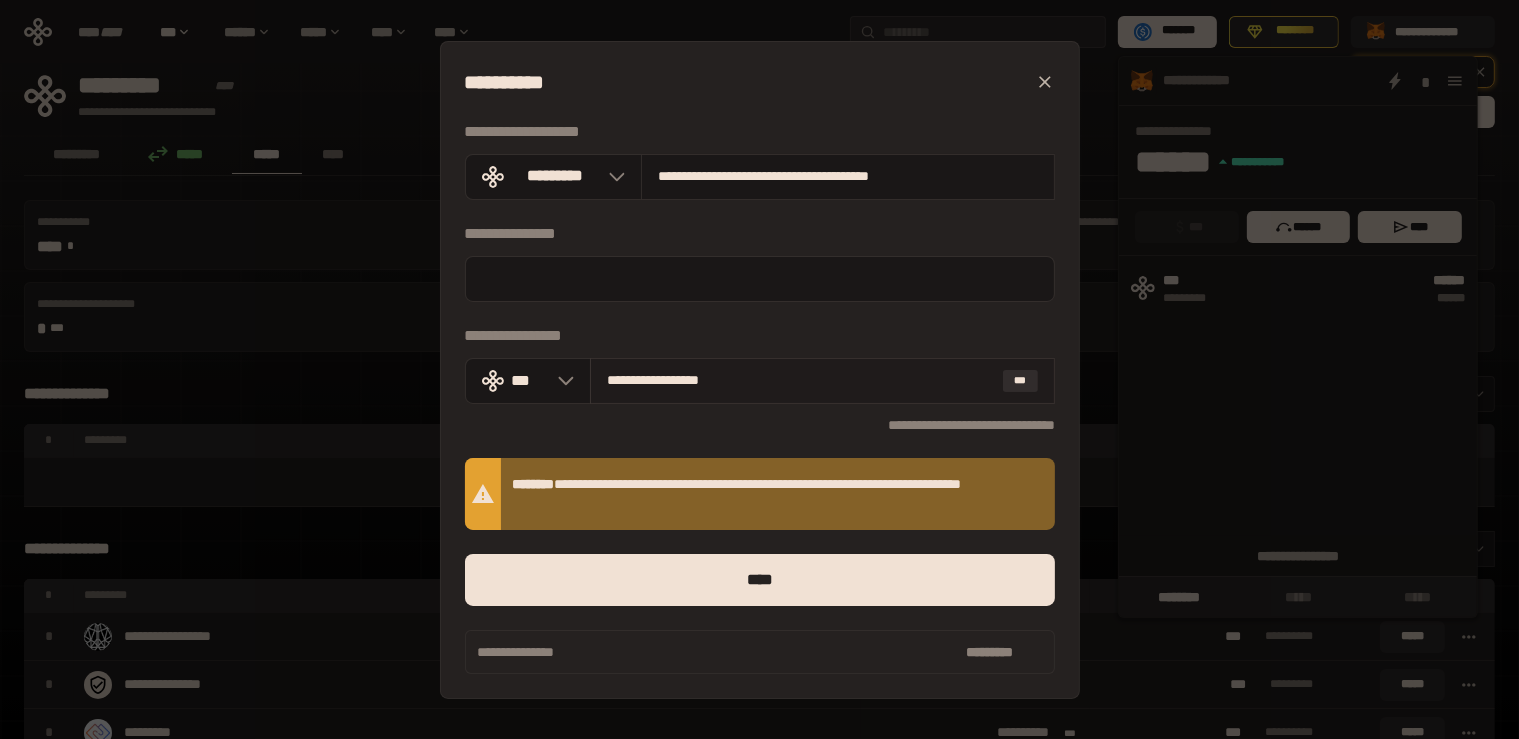drag, startPoint x: 649, startPoint y: 381, endPoint x: 999, endPoint y: 374, distance: 350.07 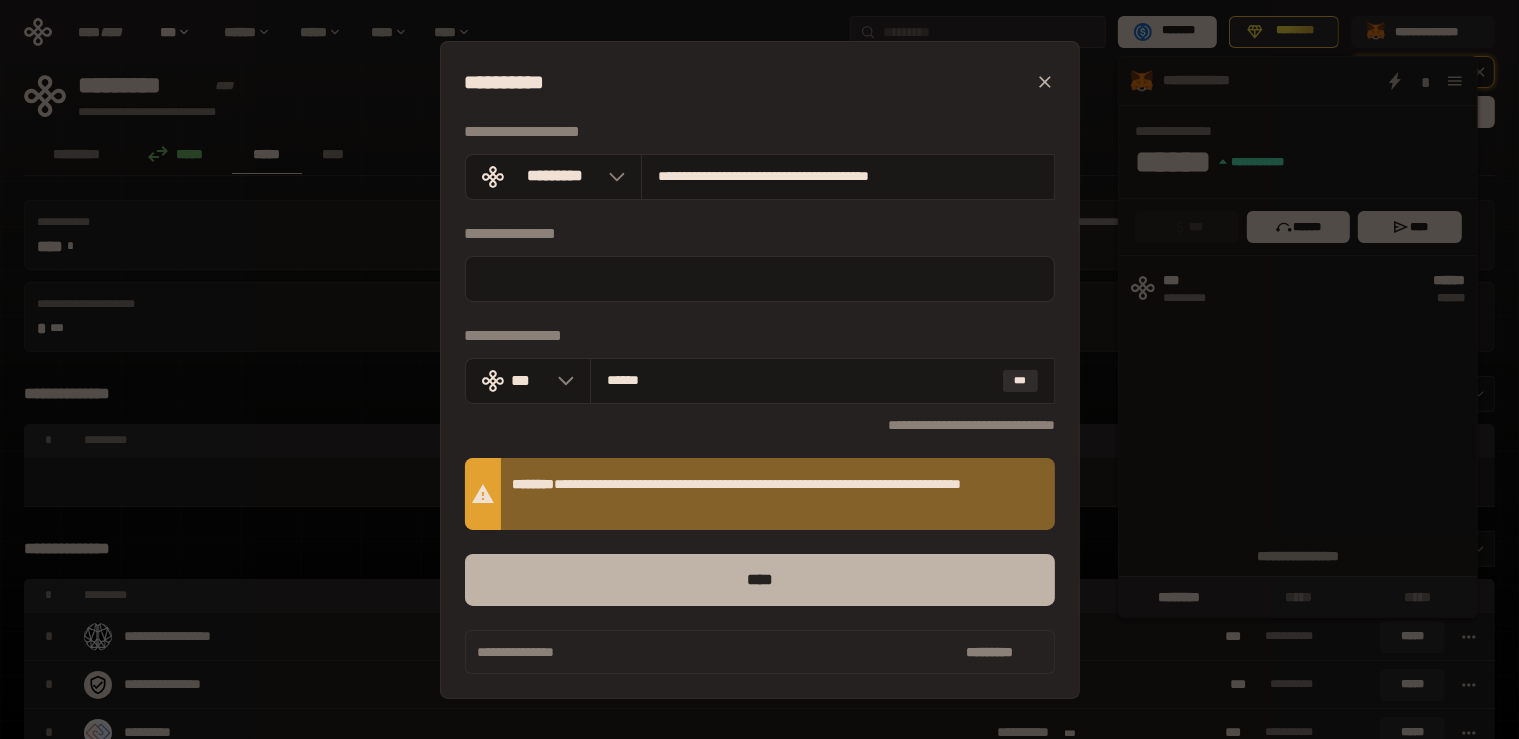 type on "******" 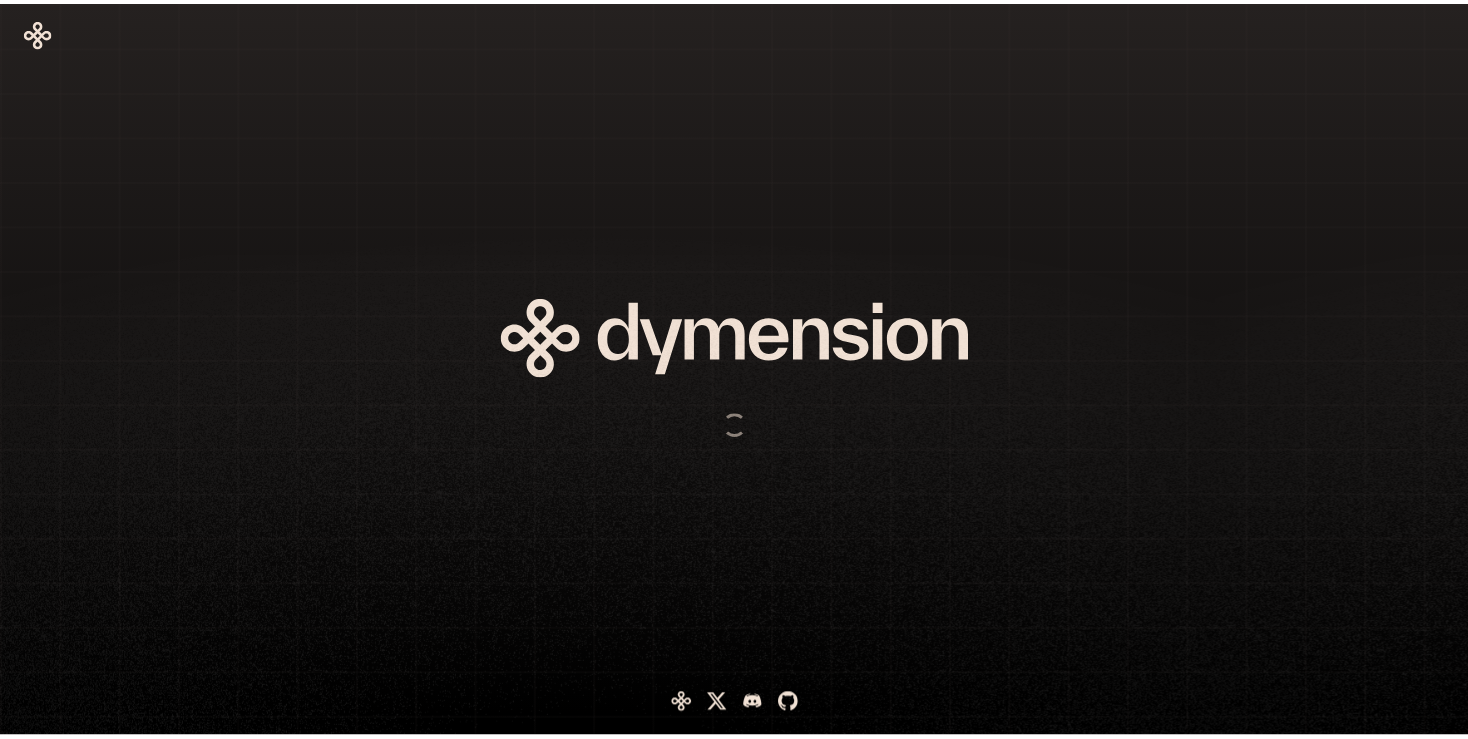 scroll, scrollTop: 0, scrollLeft: 0, axis: both 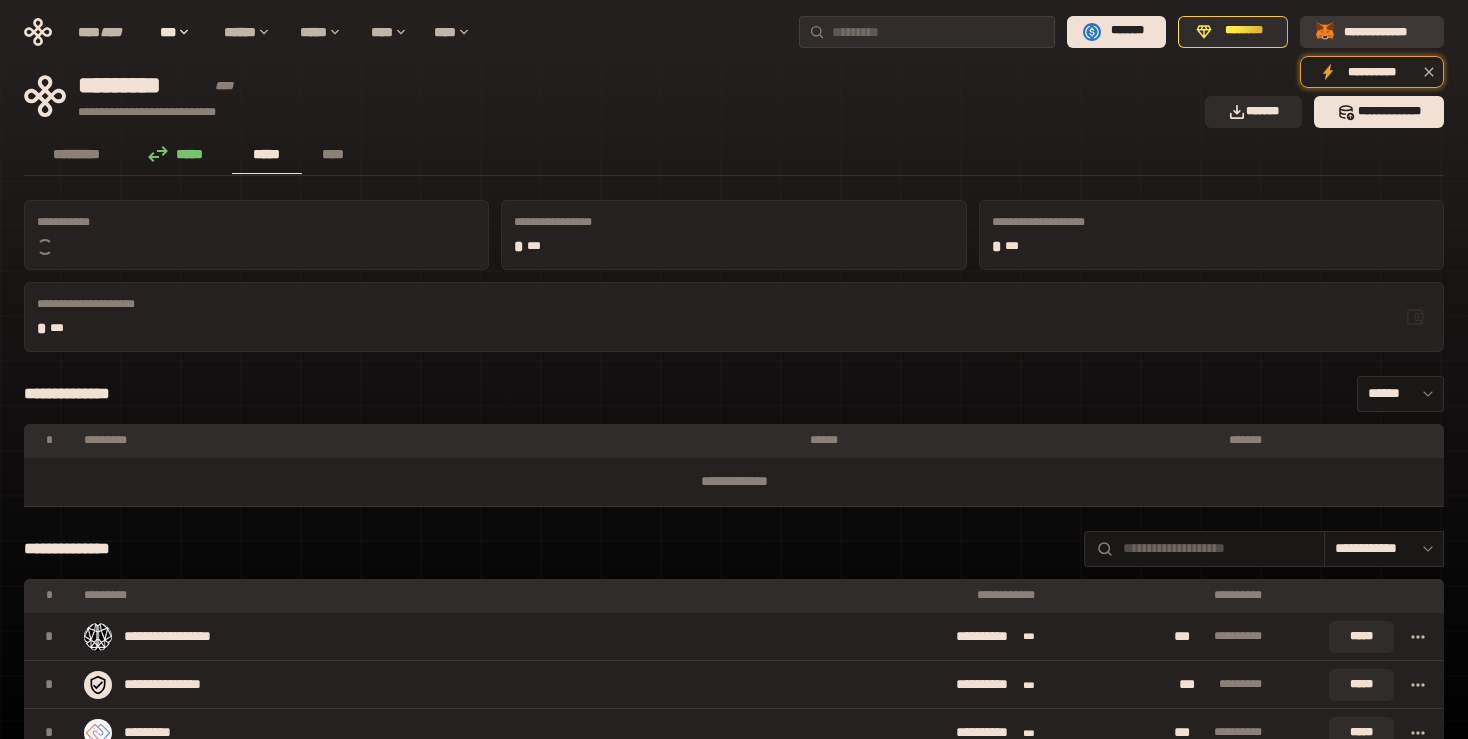 click on "**********" at bounding box center [1386, 31] 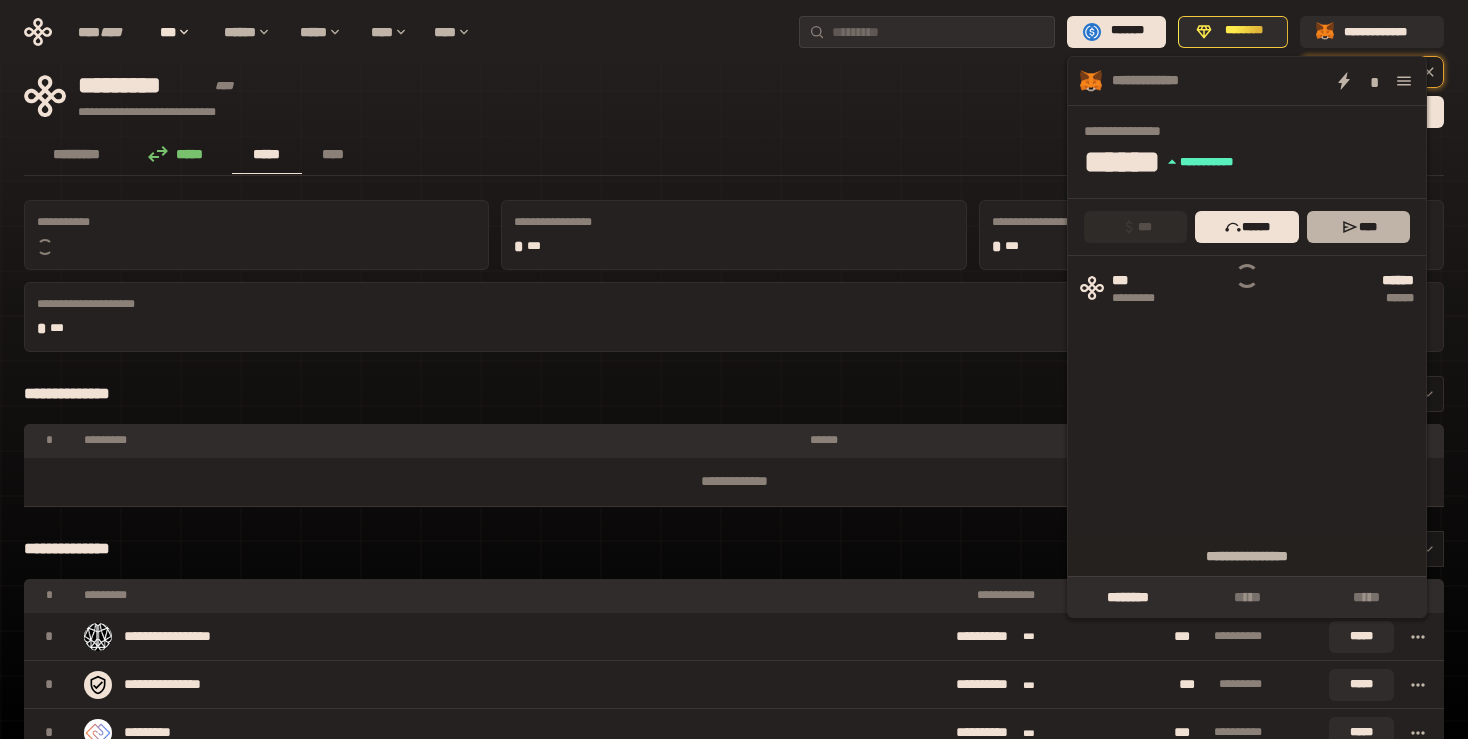 click on "****" at bounding box center (1358, 227) 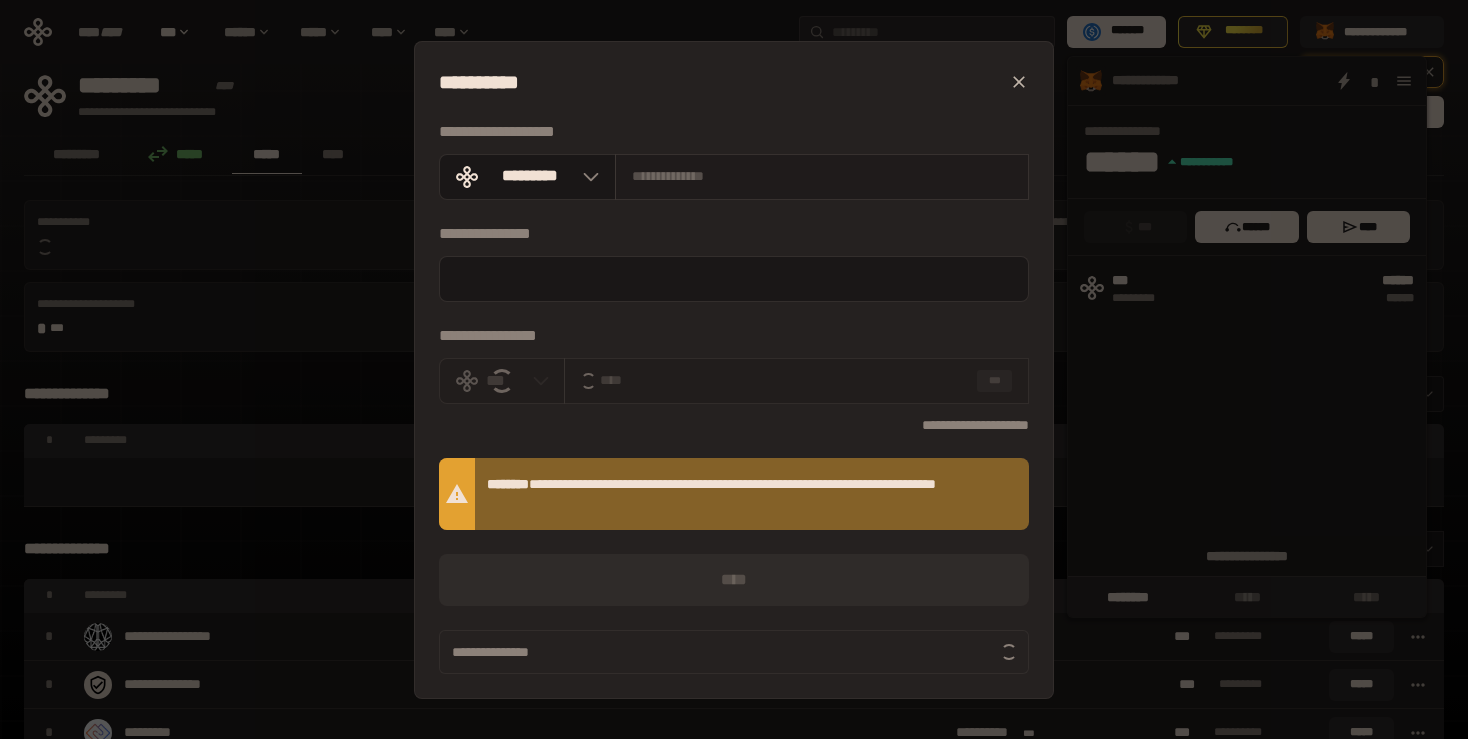 paste on "**********" 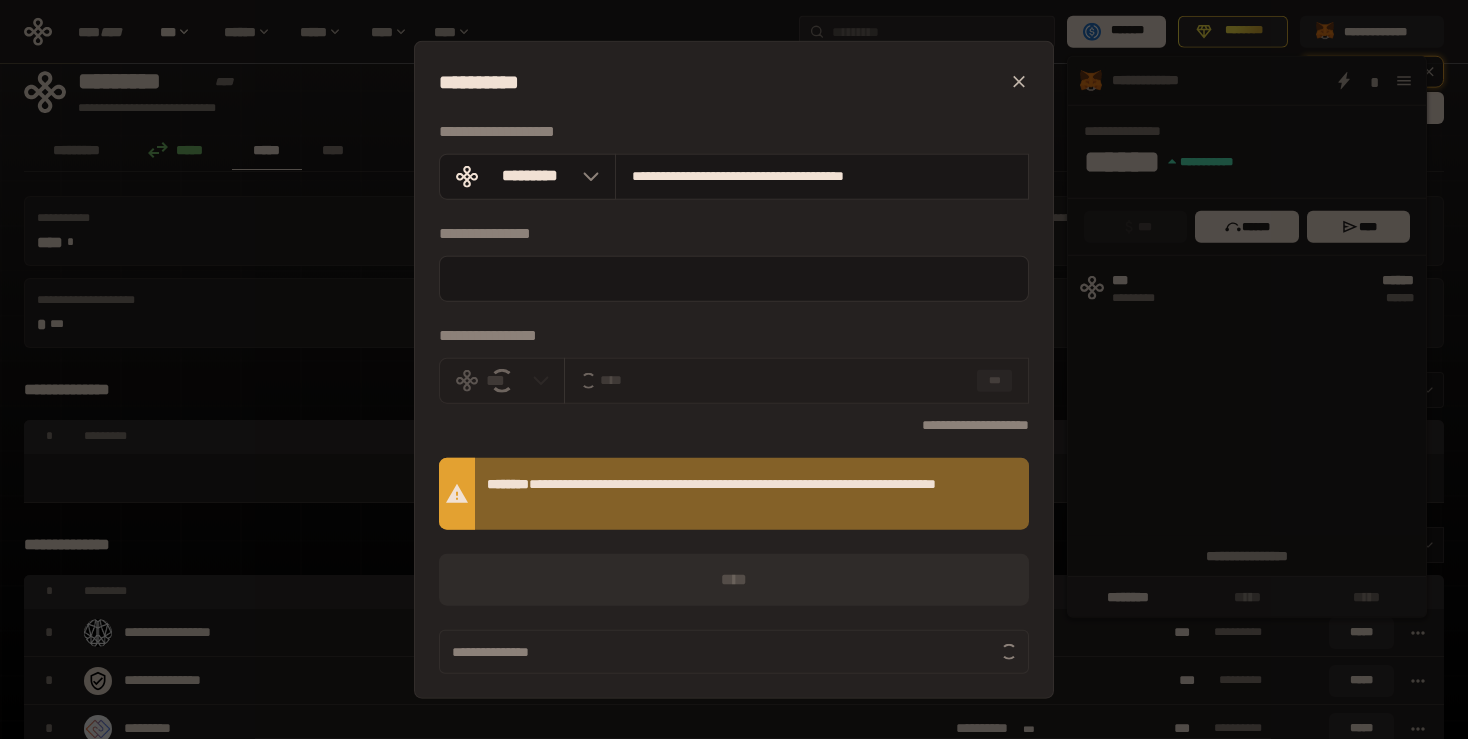 scroll, scrollTop: 0, scrollLeft: 0, axis: both 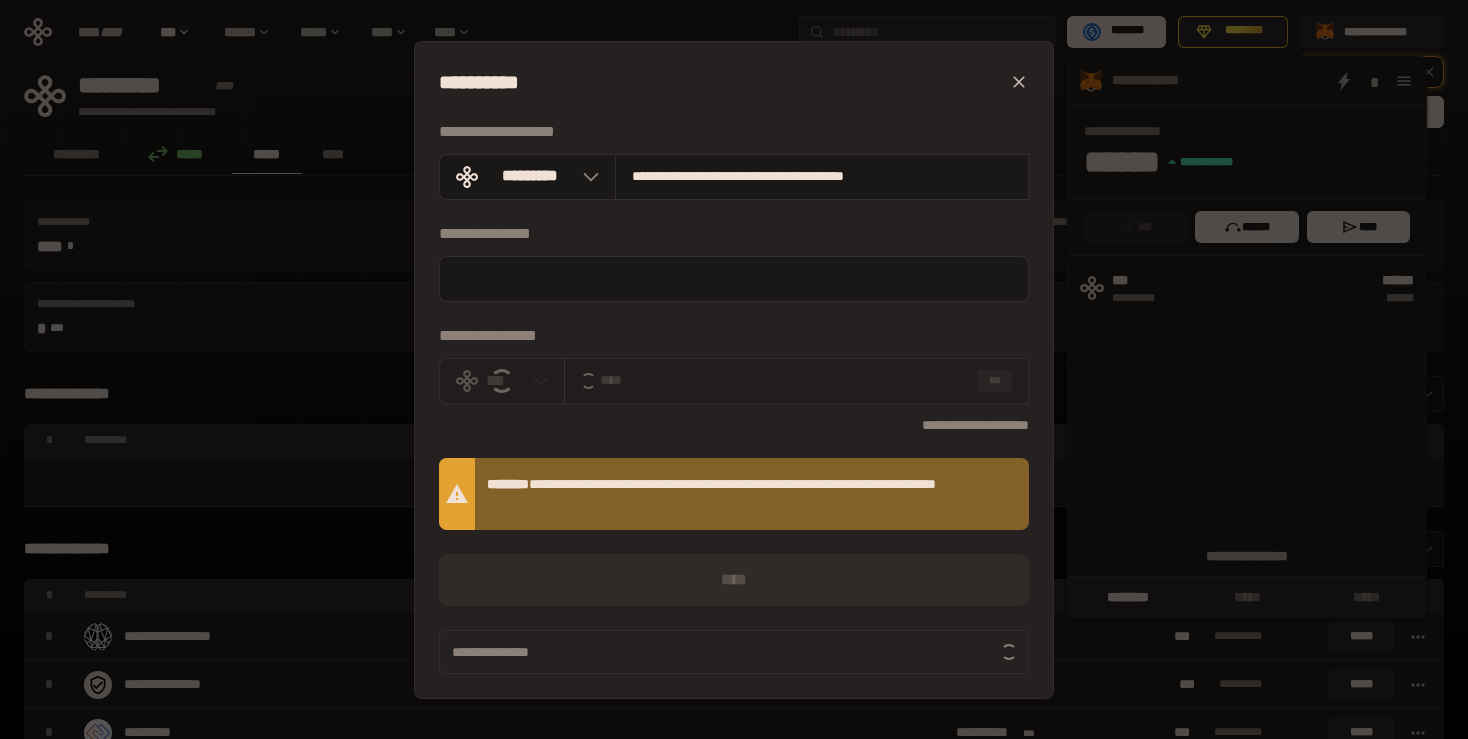 type on "**********" 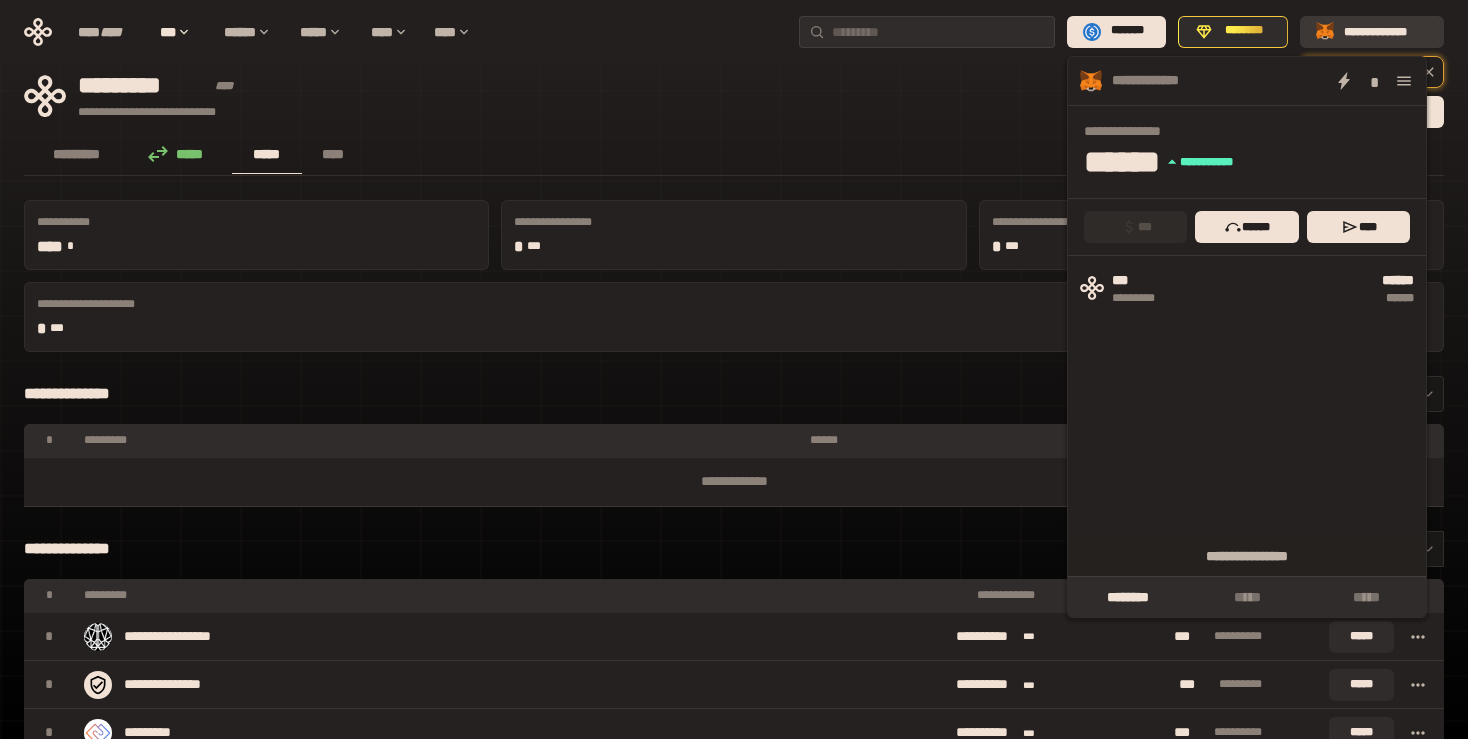 click on "**********" at bounding box center [1386, 31] 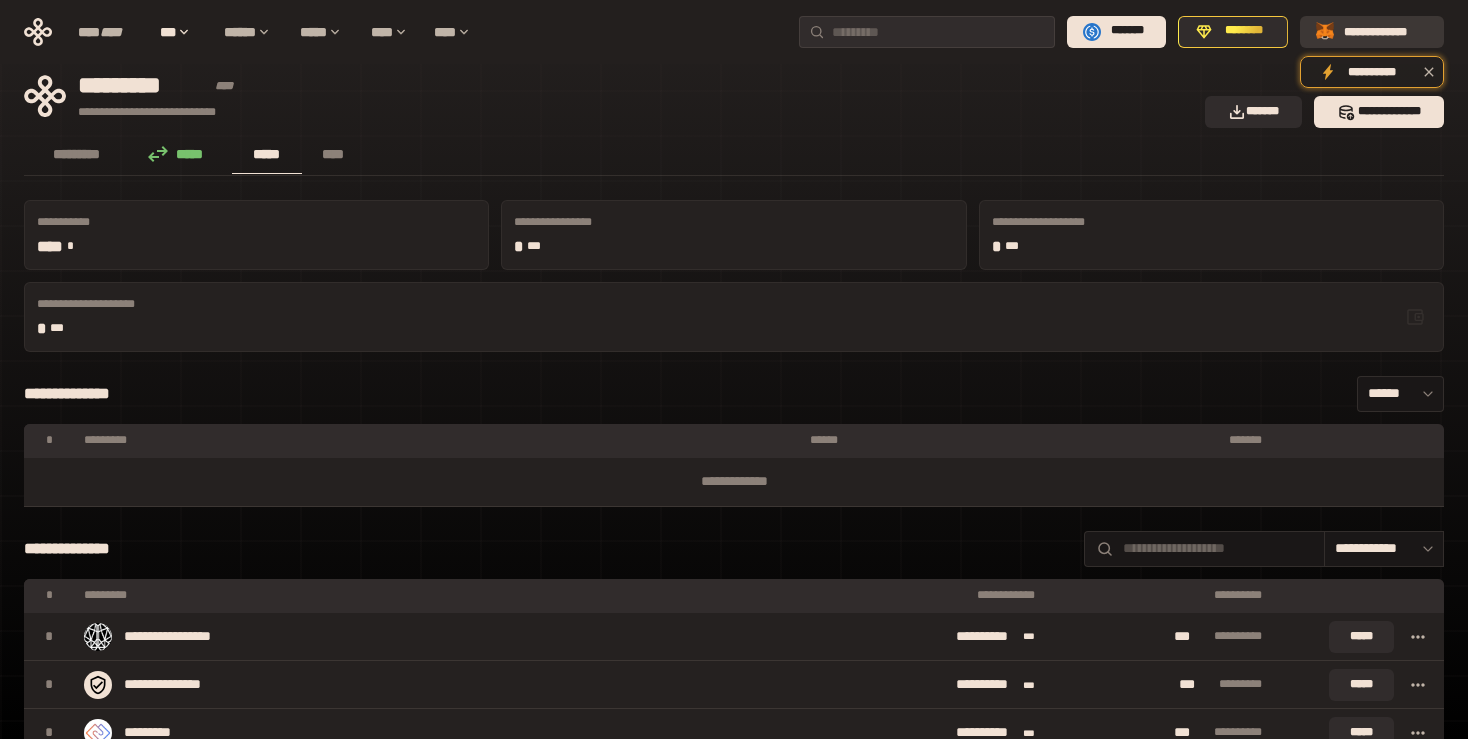 click on "**********" at bounding box center [1386, 31] 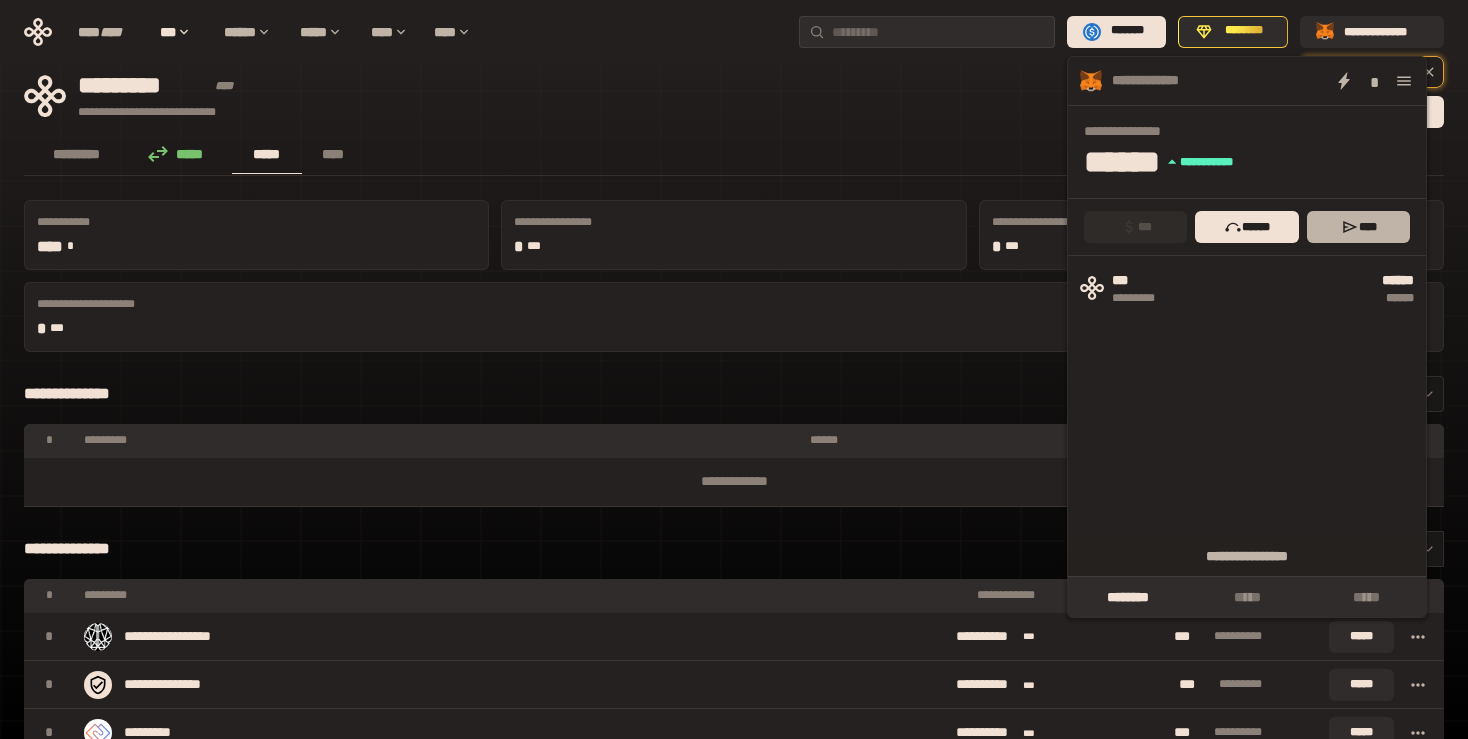 click on "****" at bounding box center [1358, 227] 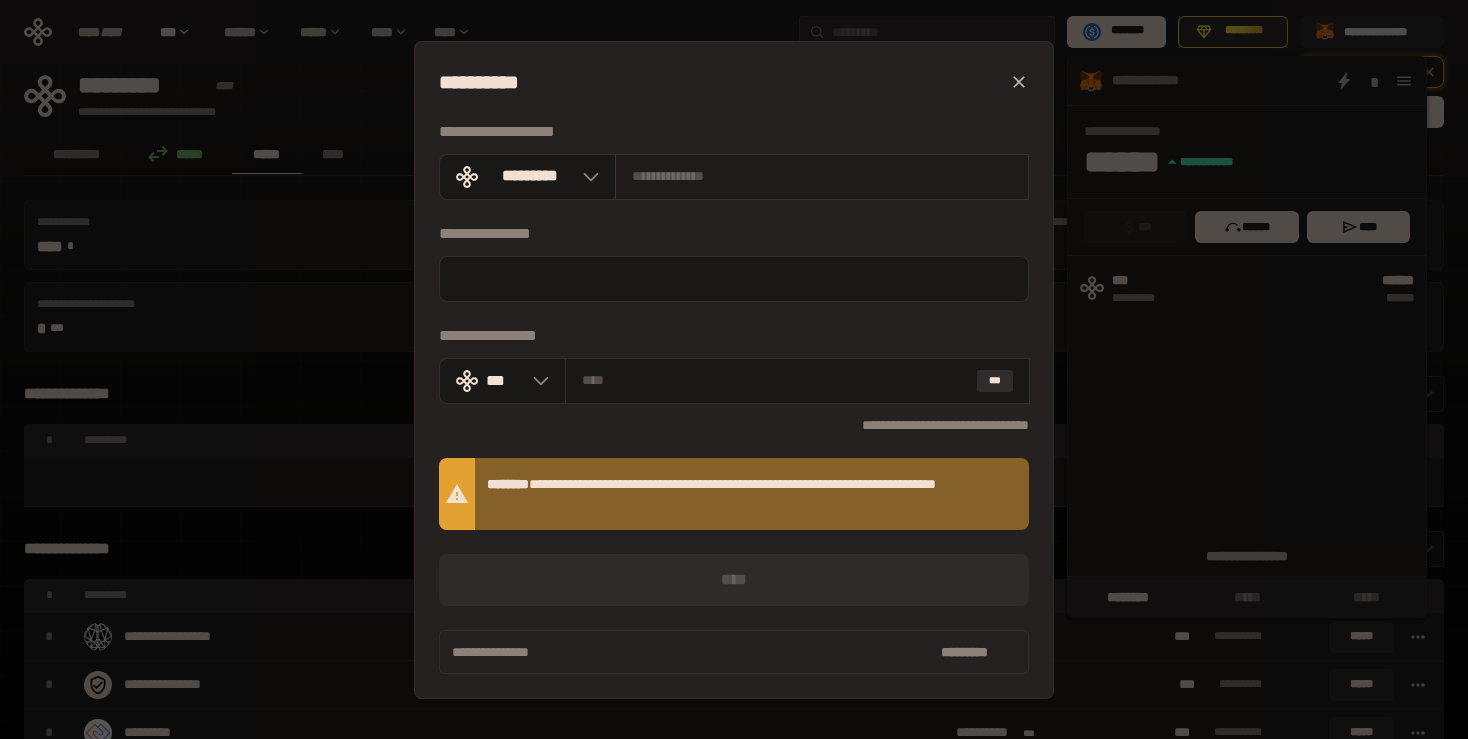 drag, startPoint x: 694, startPoint y: 192, endPoint x: 695, endPoint y: 178, distance: 14.035668 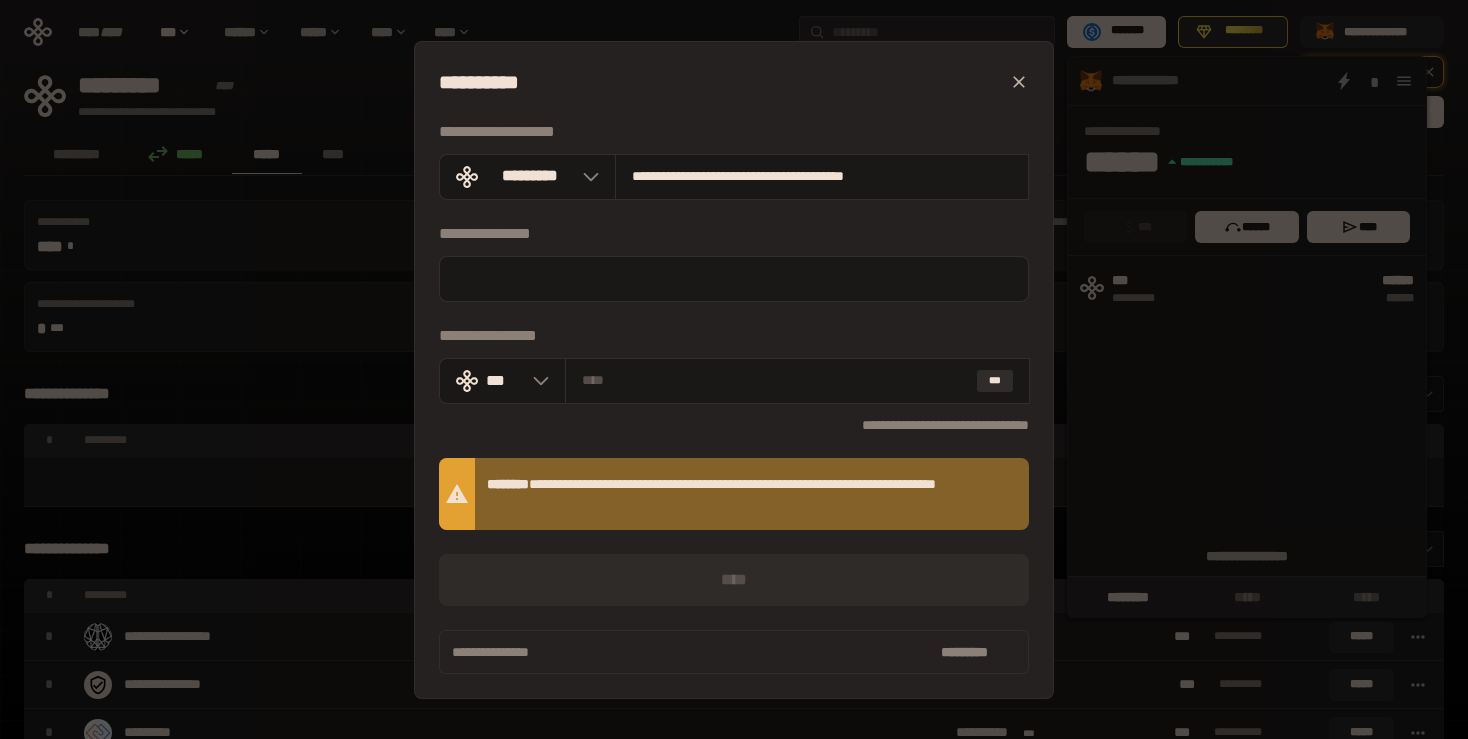 type on "**********" 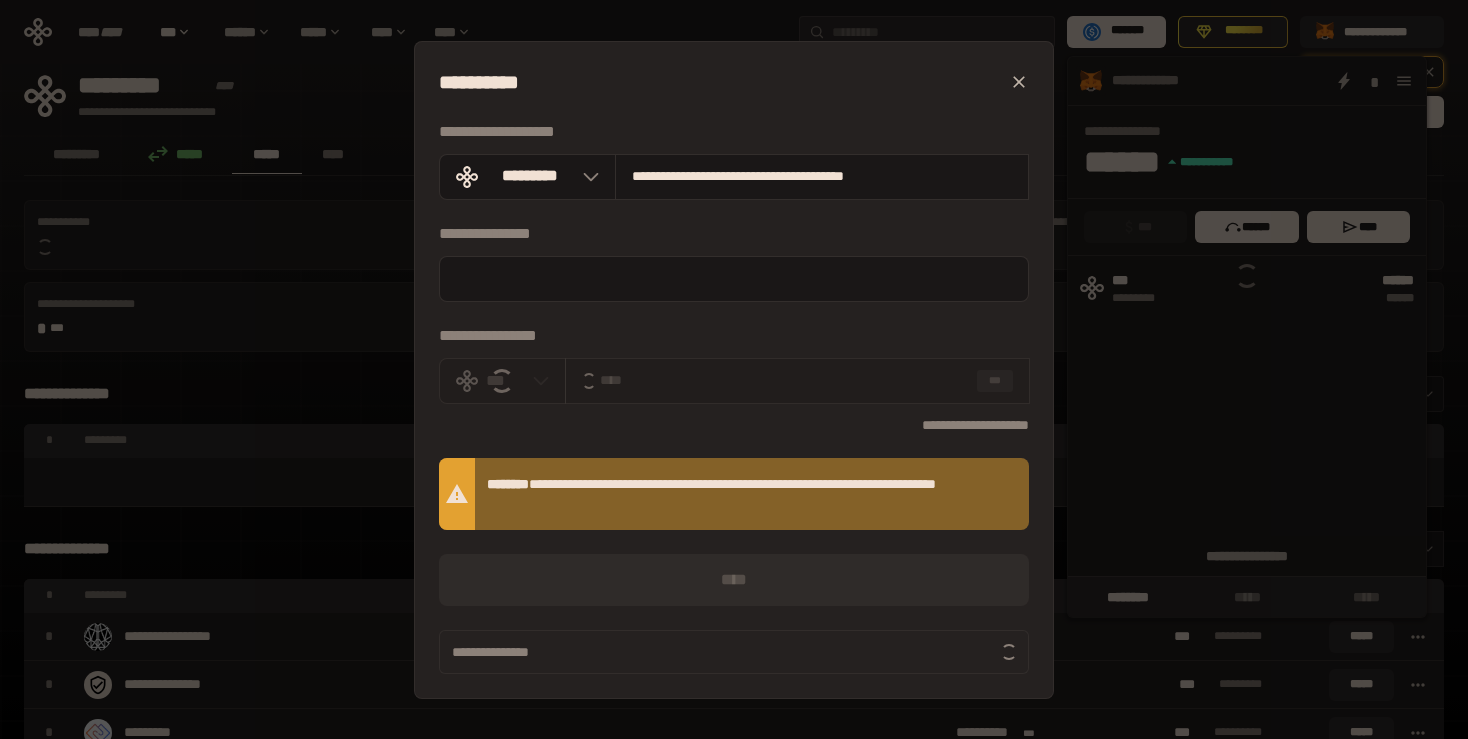 click 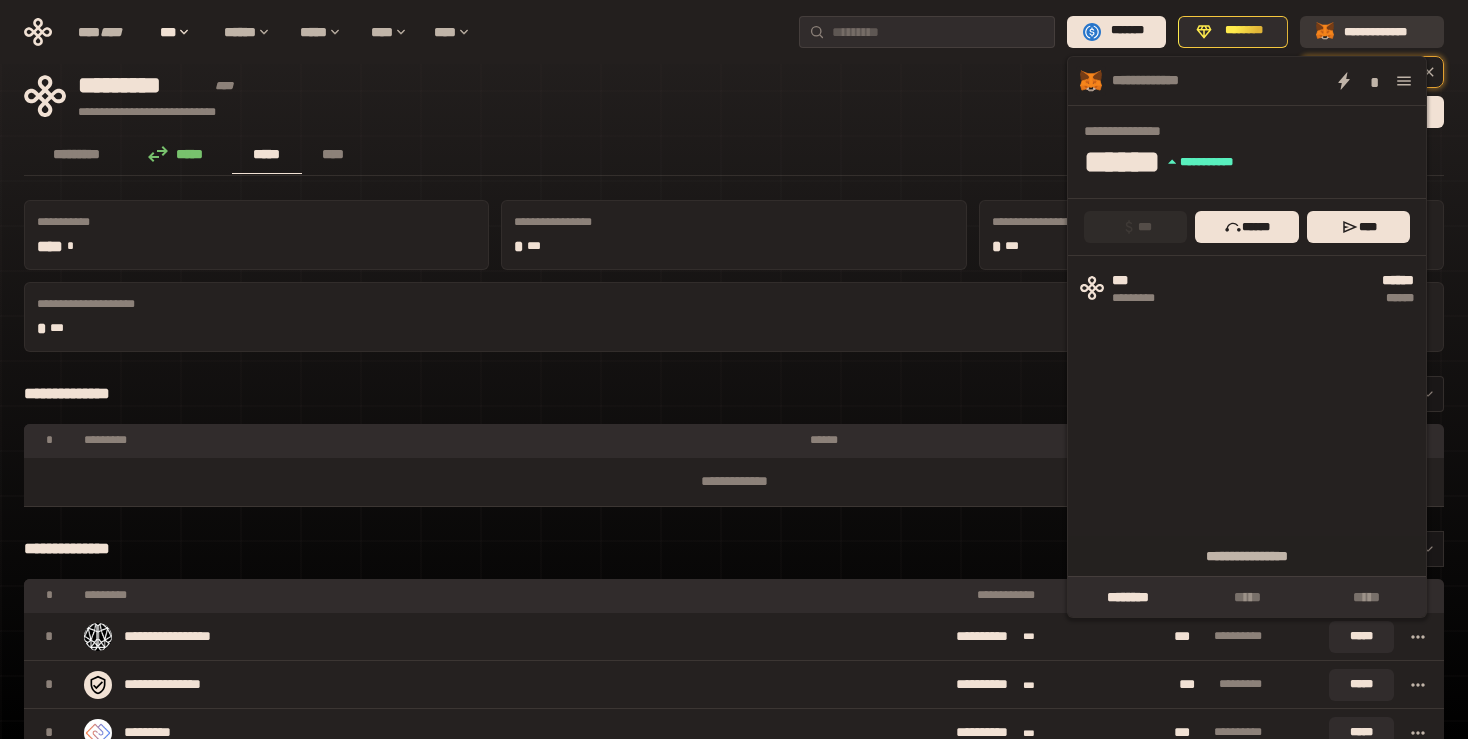 click on "**********" at bounding box center (1386, 31) 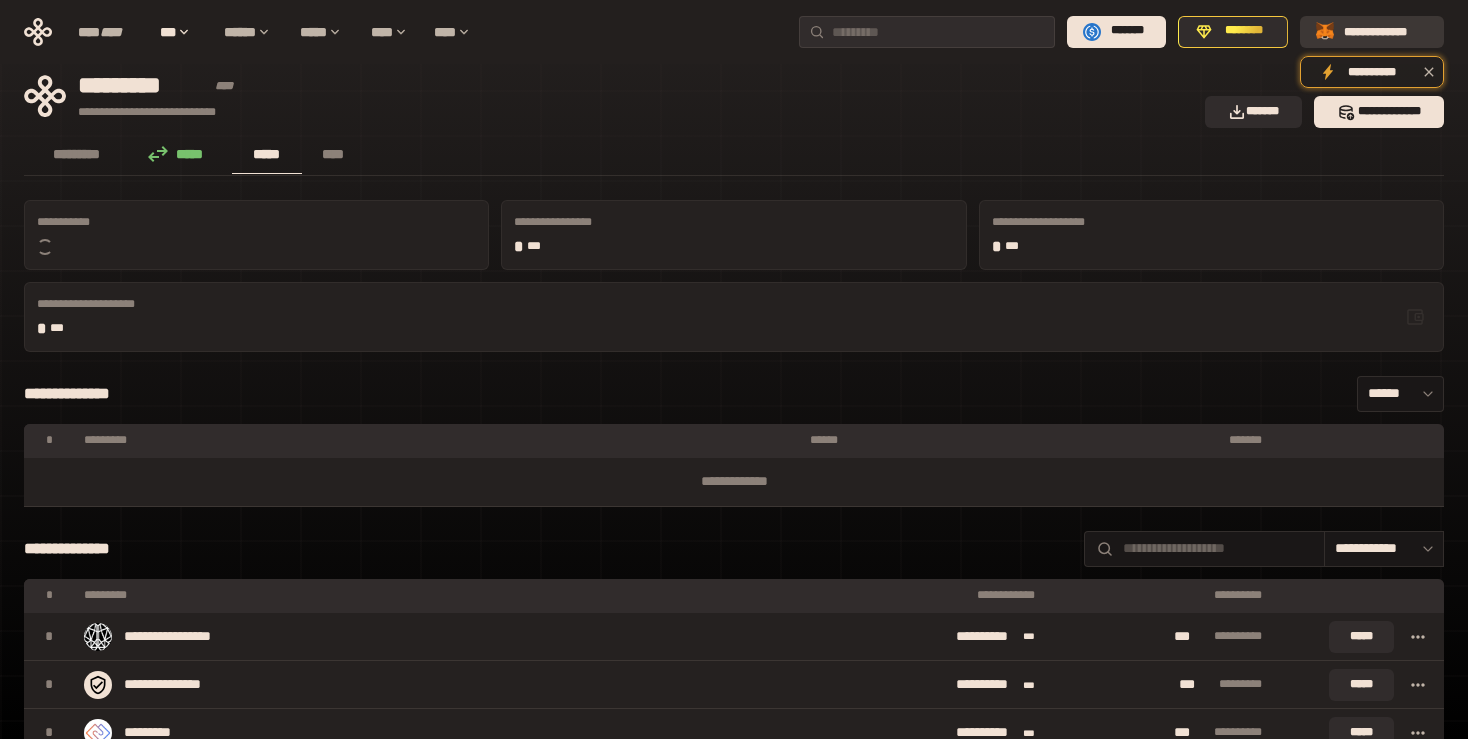 click on "**********" at bounding box center (1386, 31) 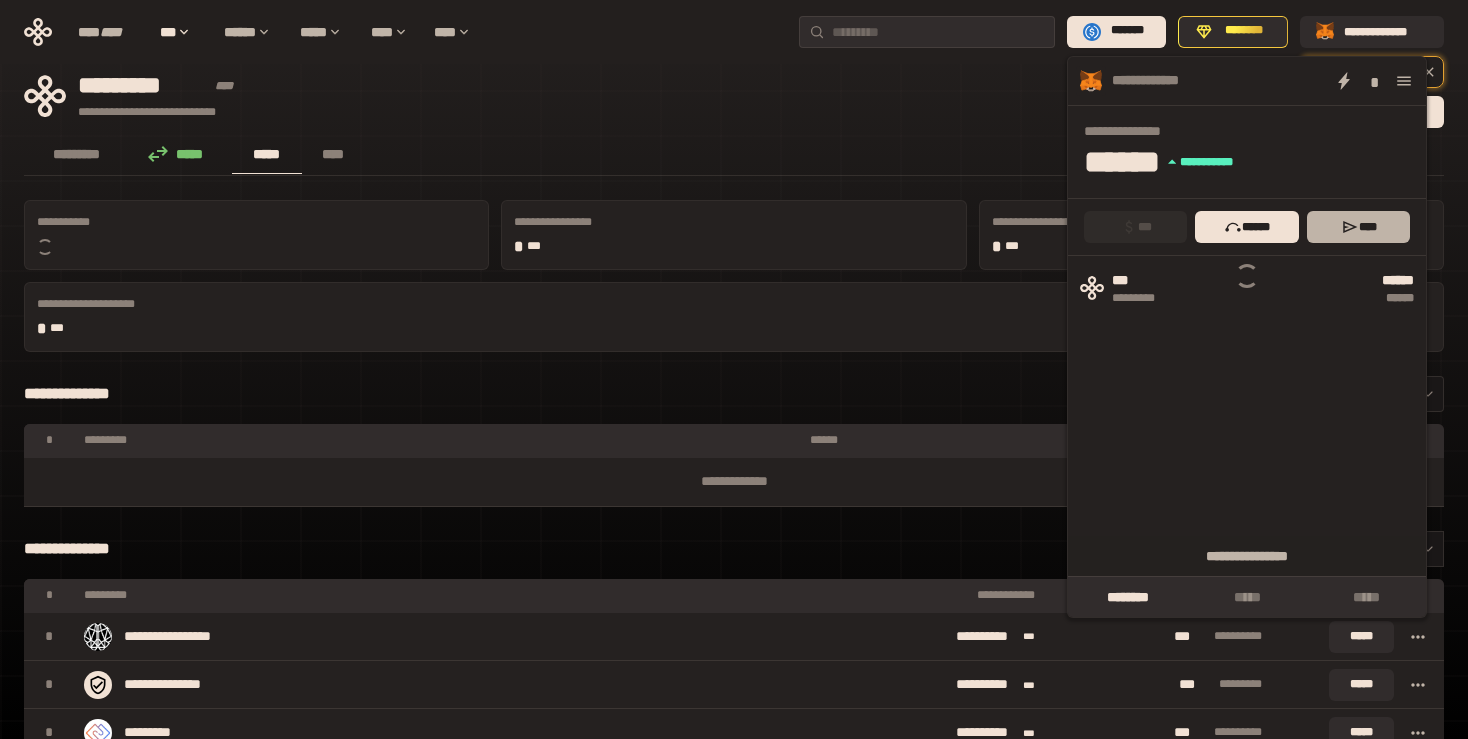 click on "****" at bounding box center (1358, 227) 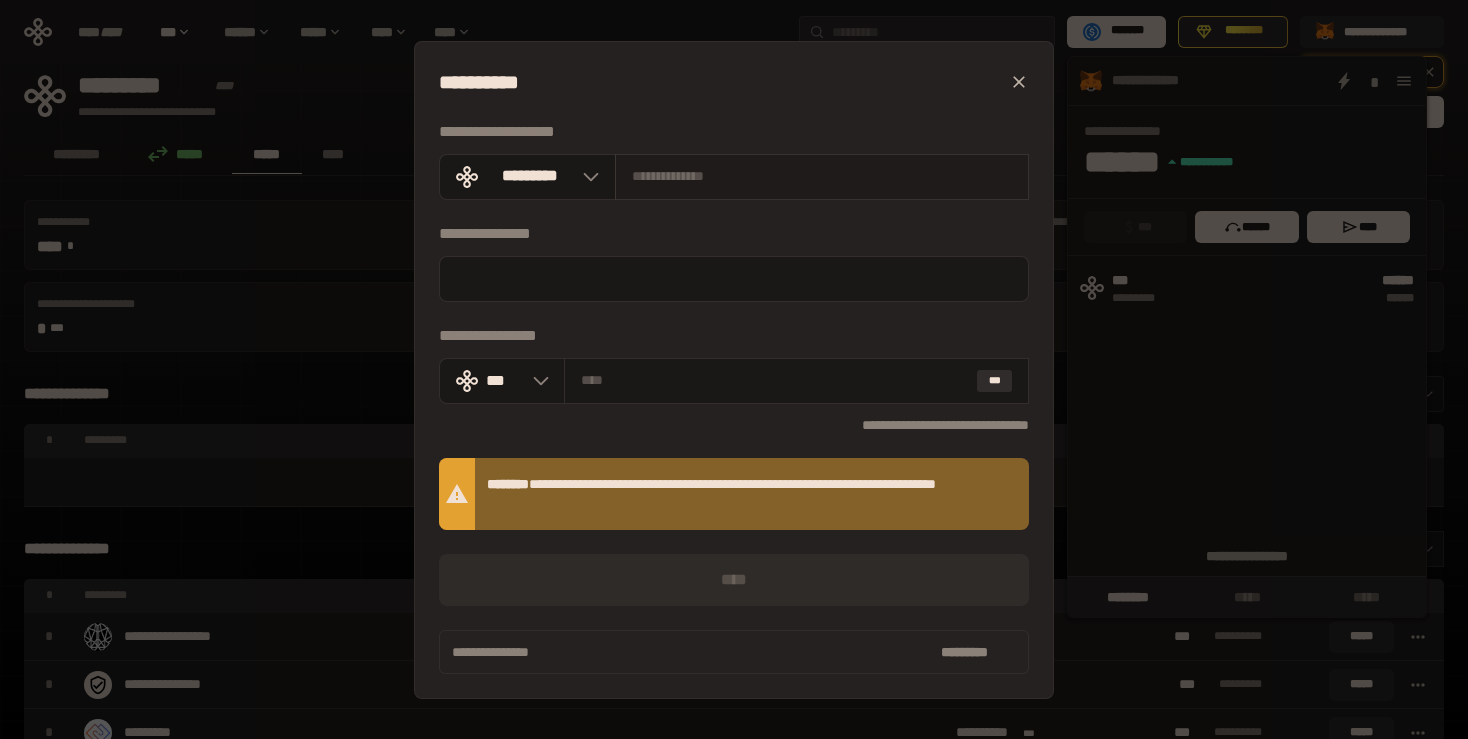 paste on "**********" 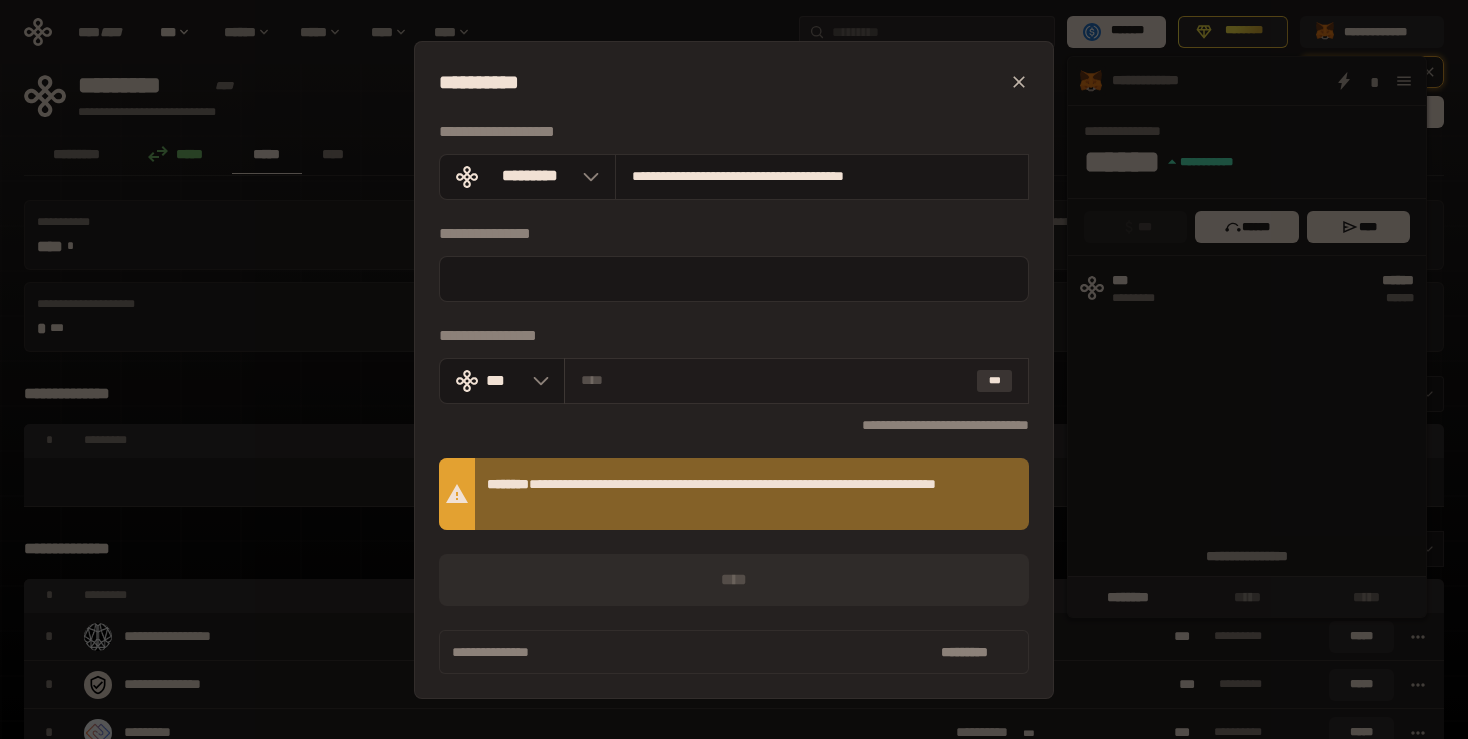 type on "**********" 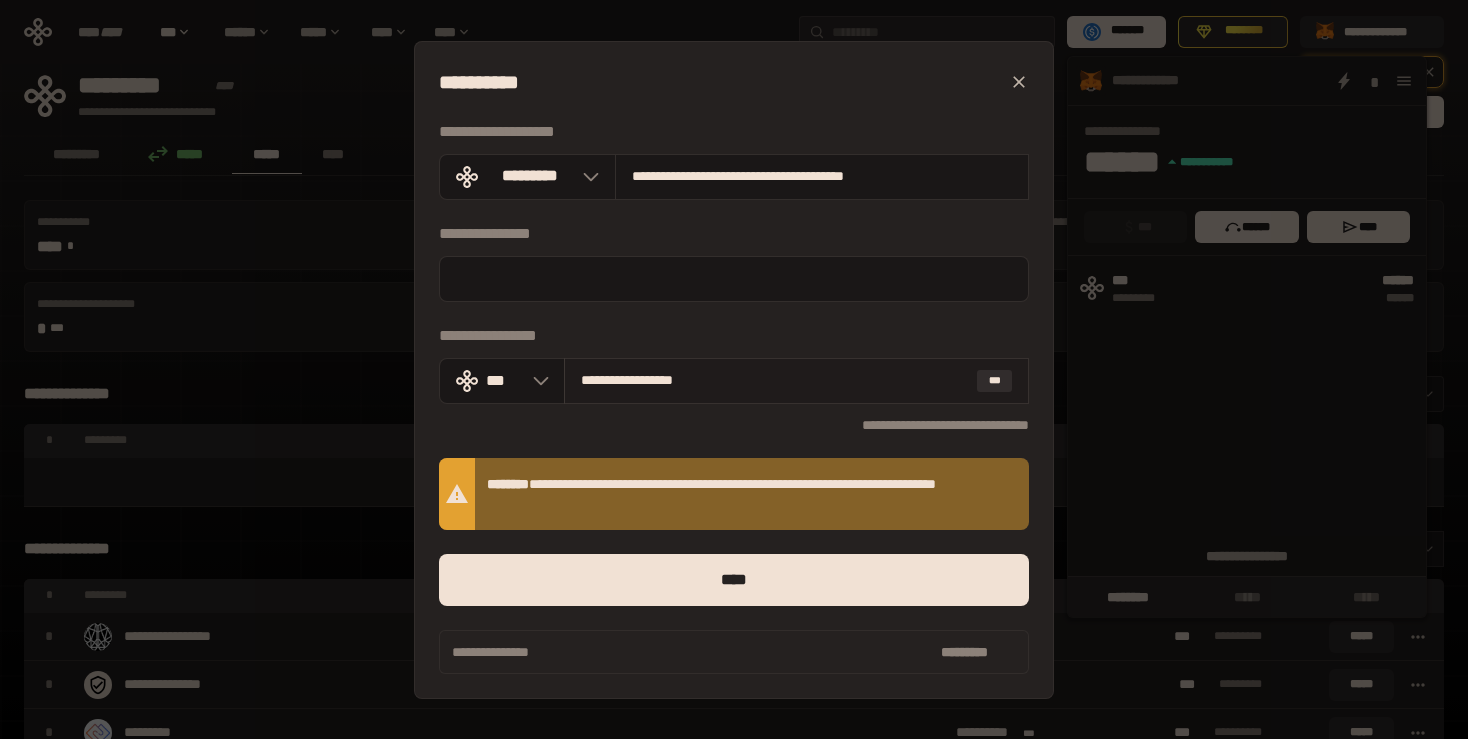 drag, startPoint x: 620, startPoint y: 376, endPoint x: 958, endPoint y: 402, distance: 338.99854 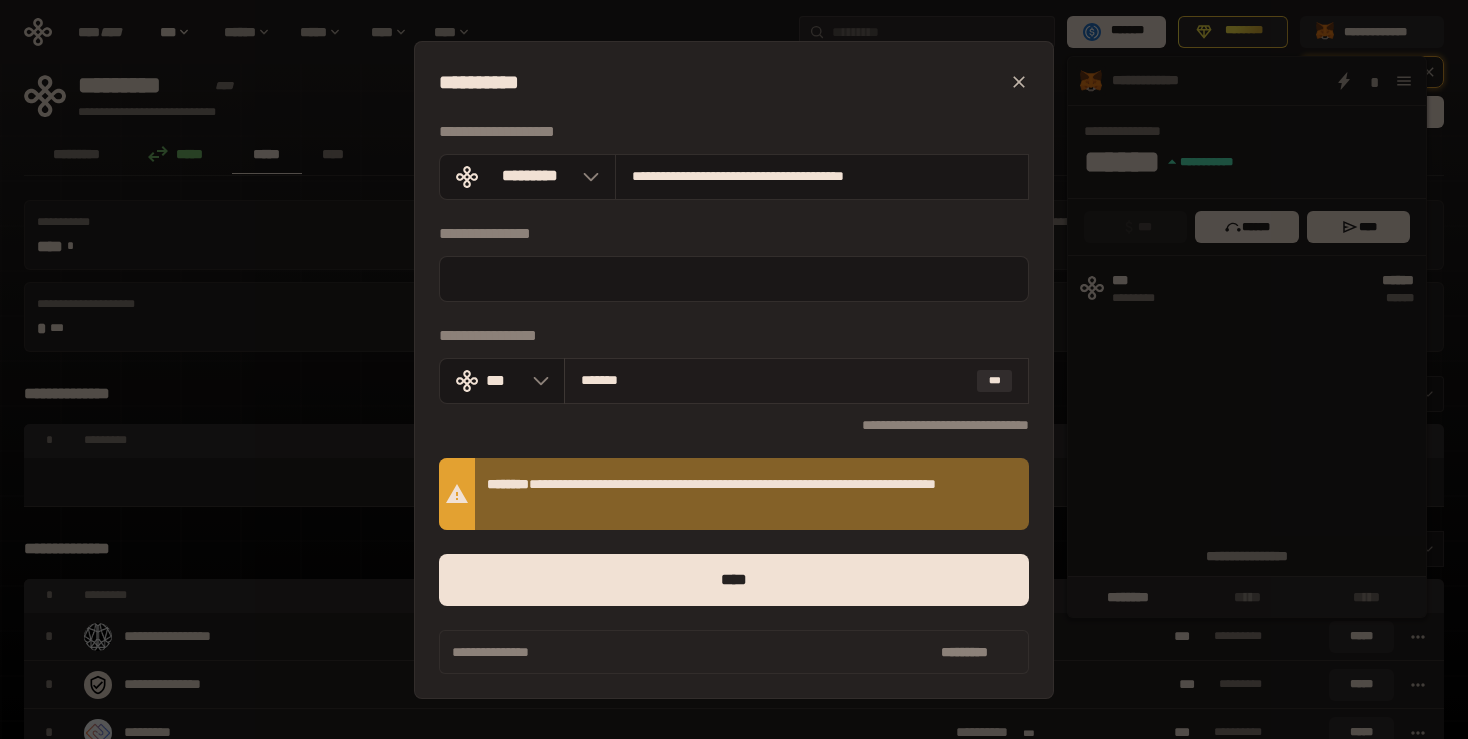 drag, startPoint x: 618, startPoint y: 378, endPoint x: 698, endPoint y: 385, distance: 80.305664 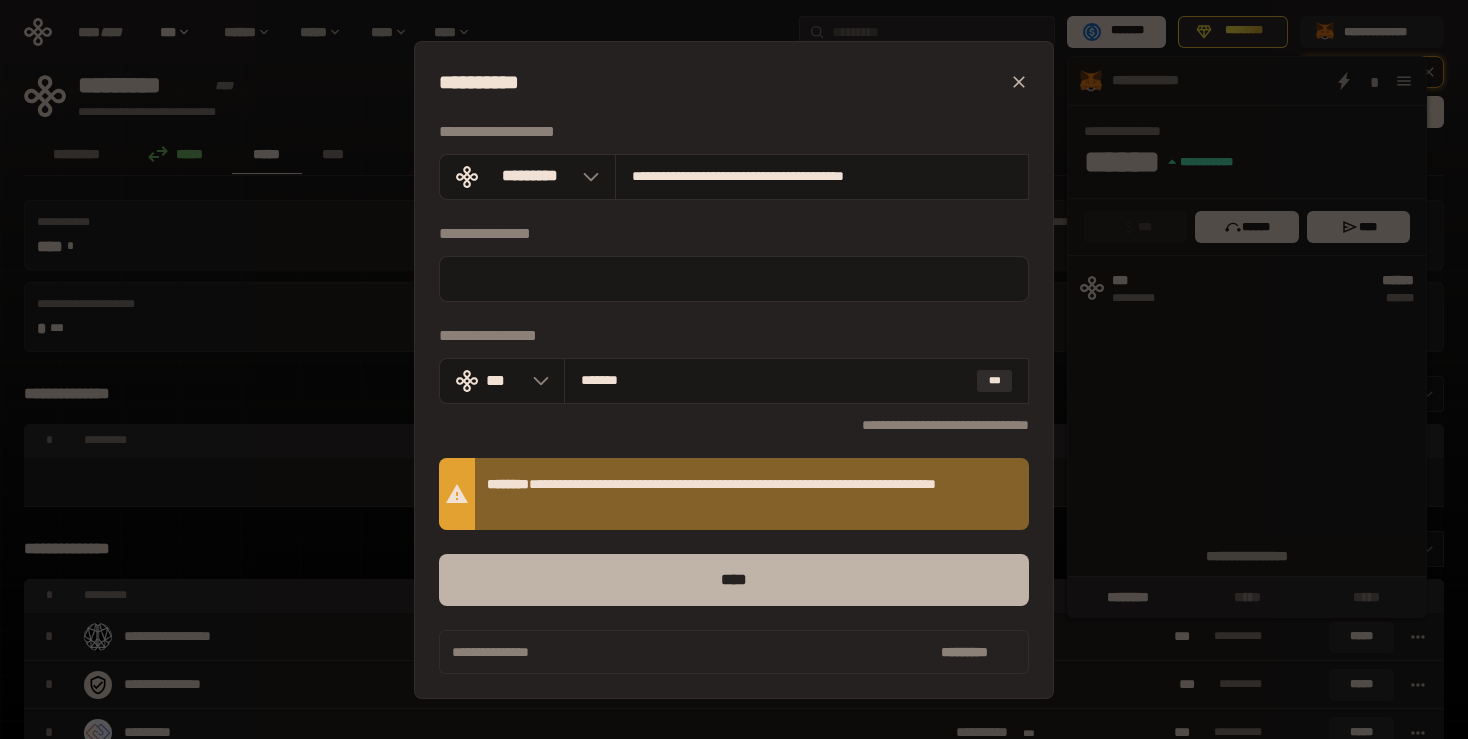 type on "*******" 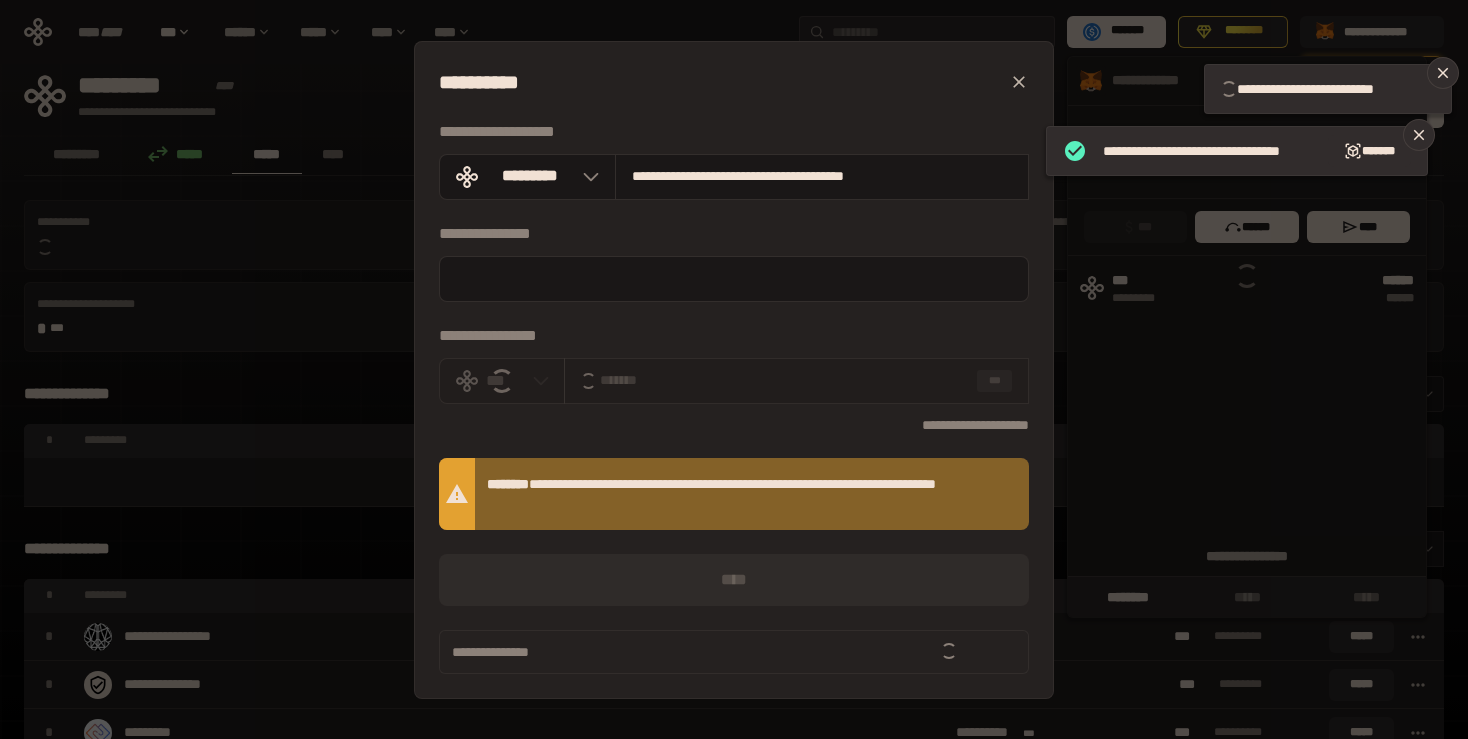 type 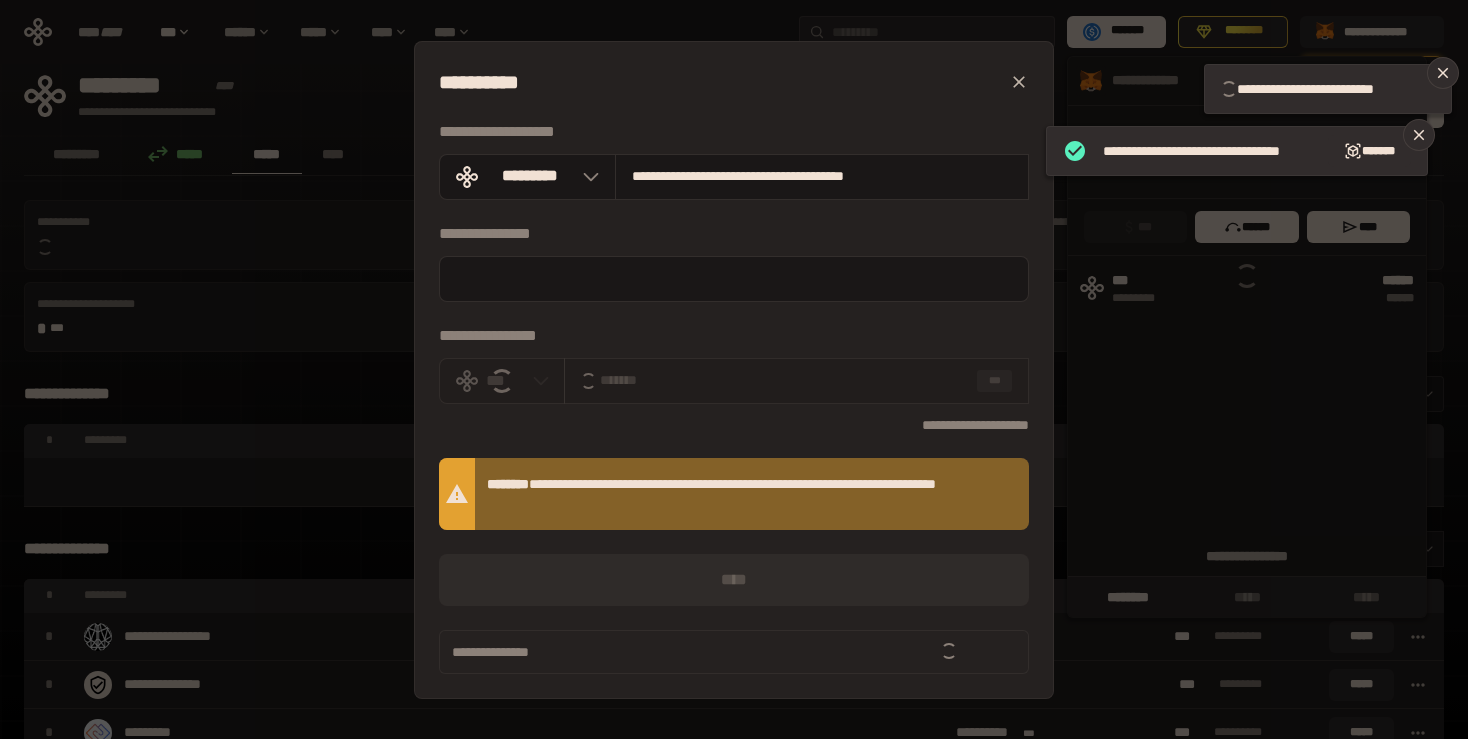type 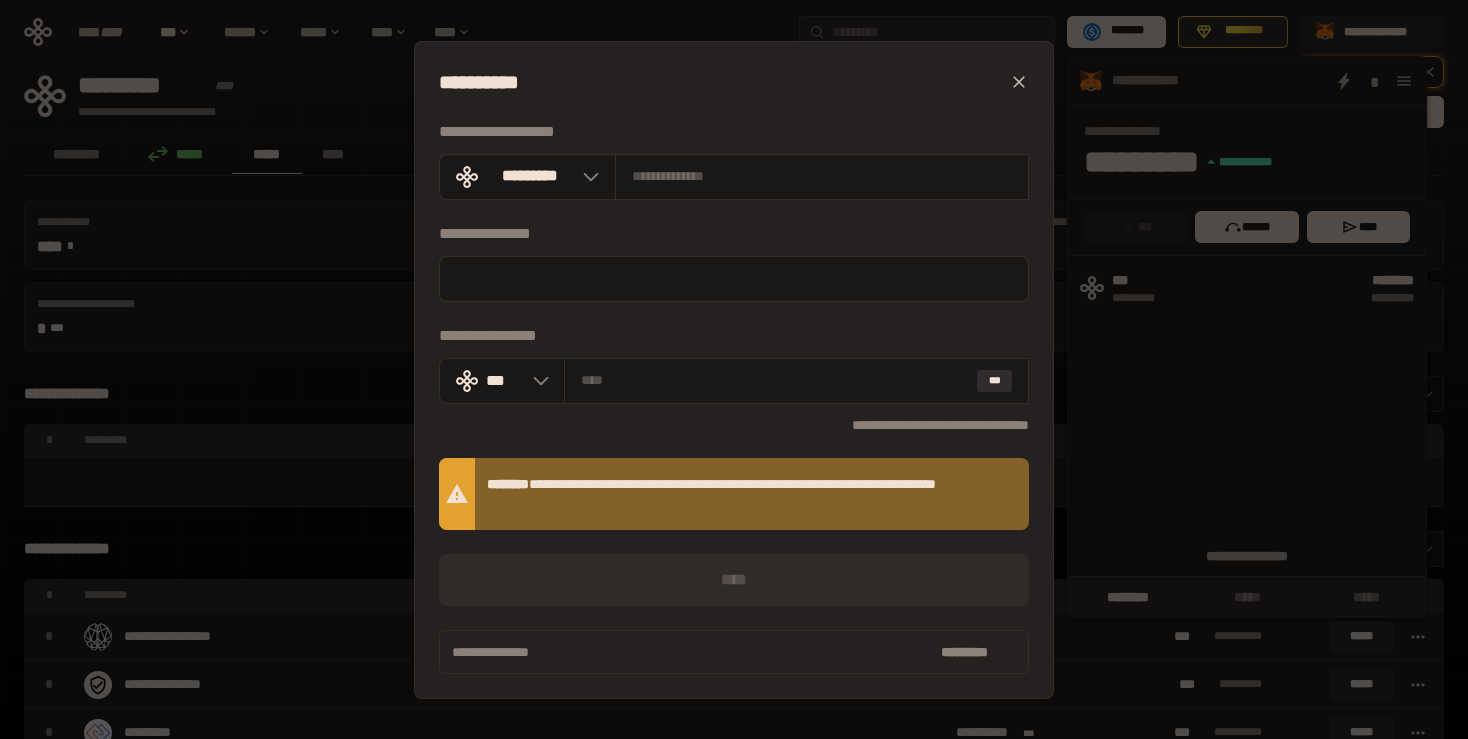 click at bounding box center [1019, 82] 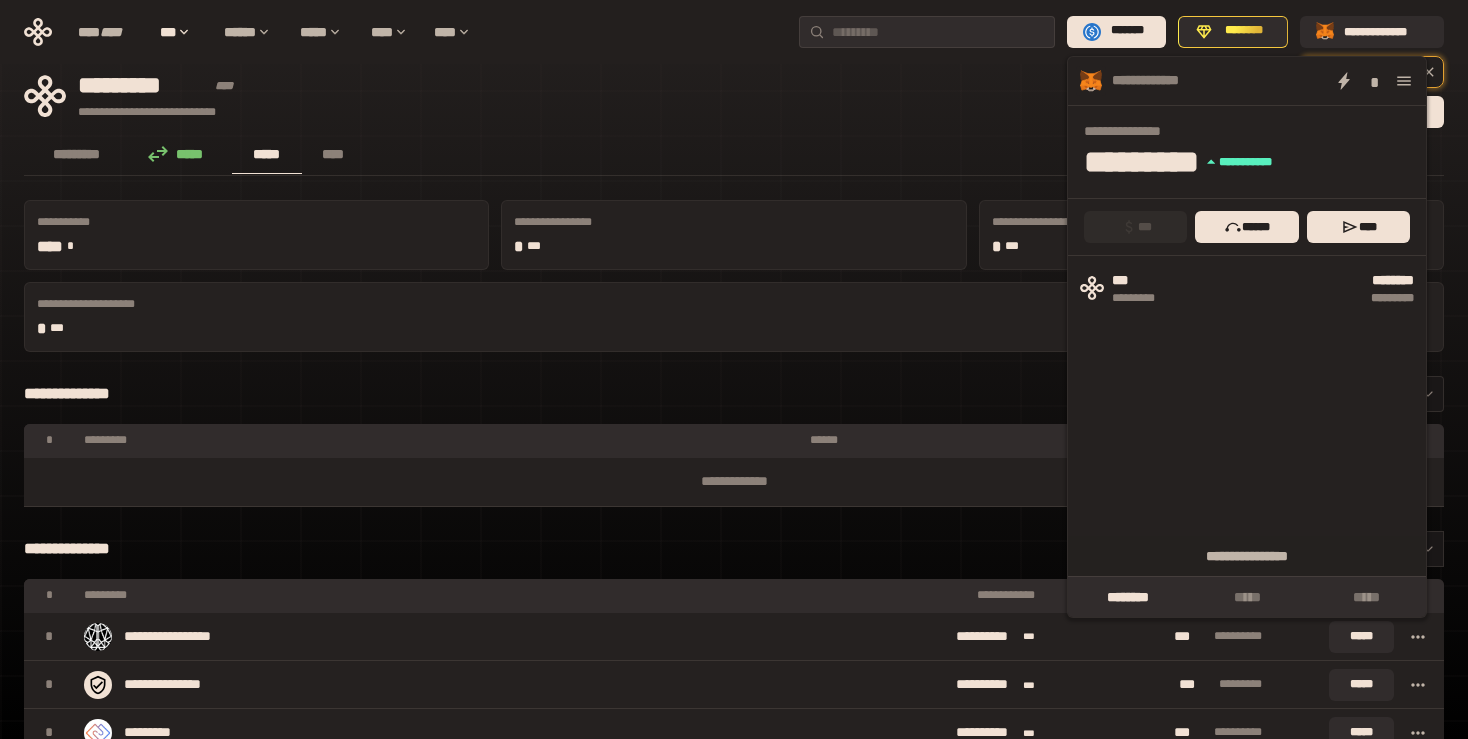 click on "**********" at bounding box center (608, 96) 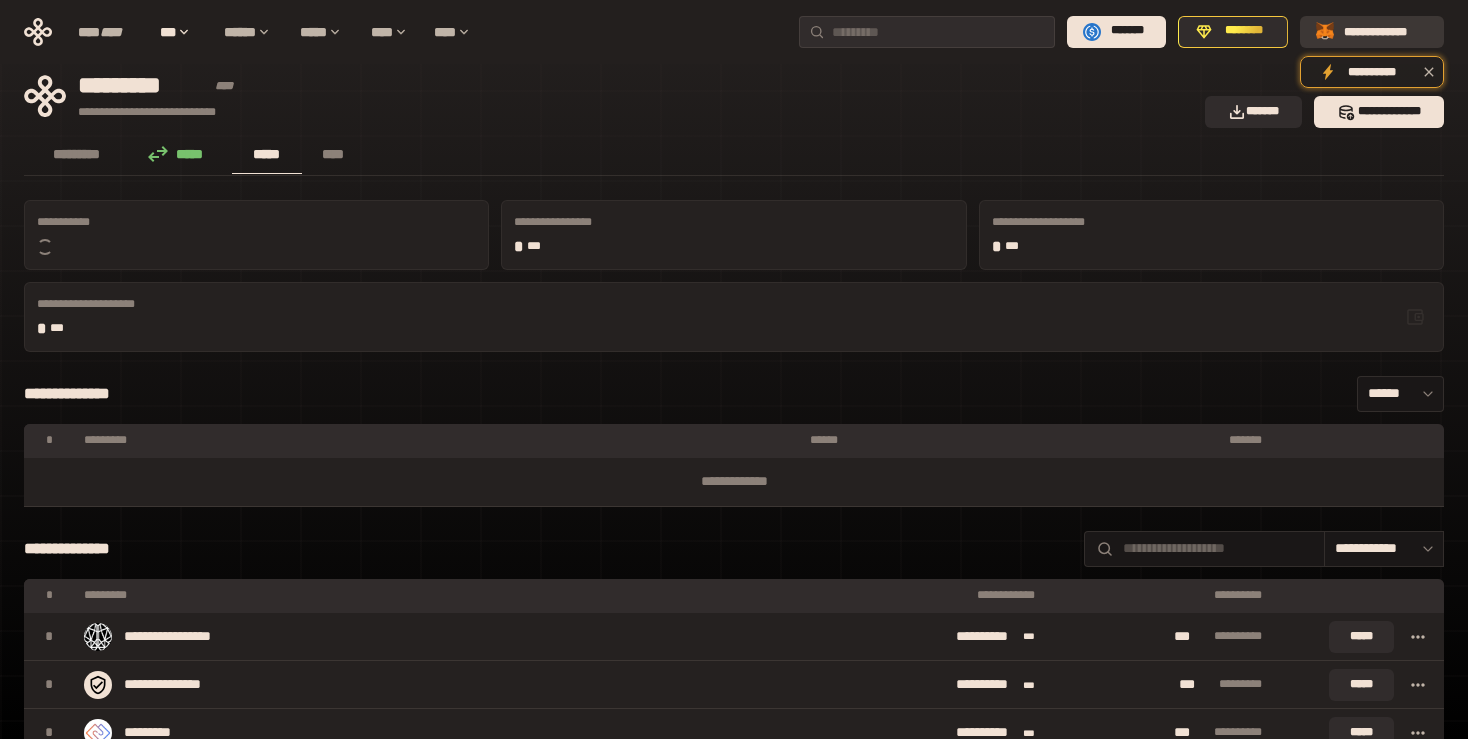 click on "**********" at bounding box center (1386, 31) 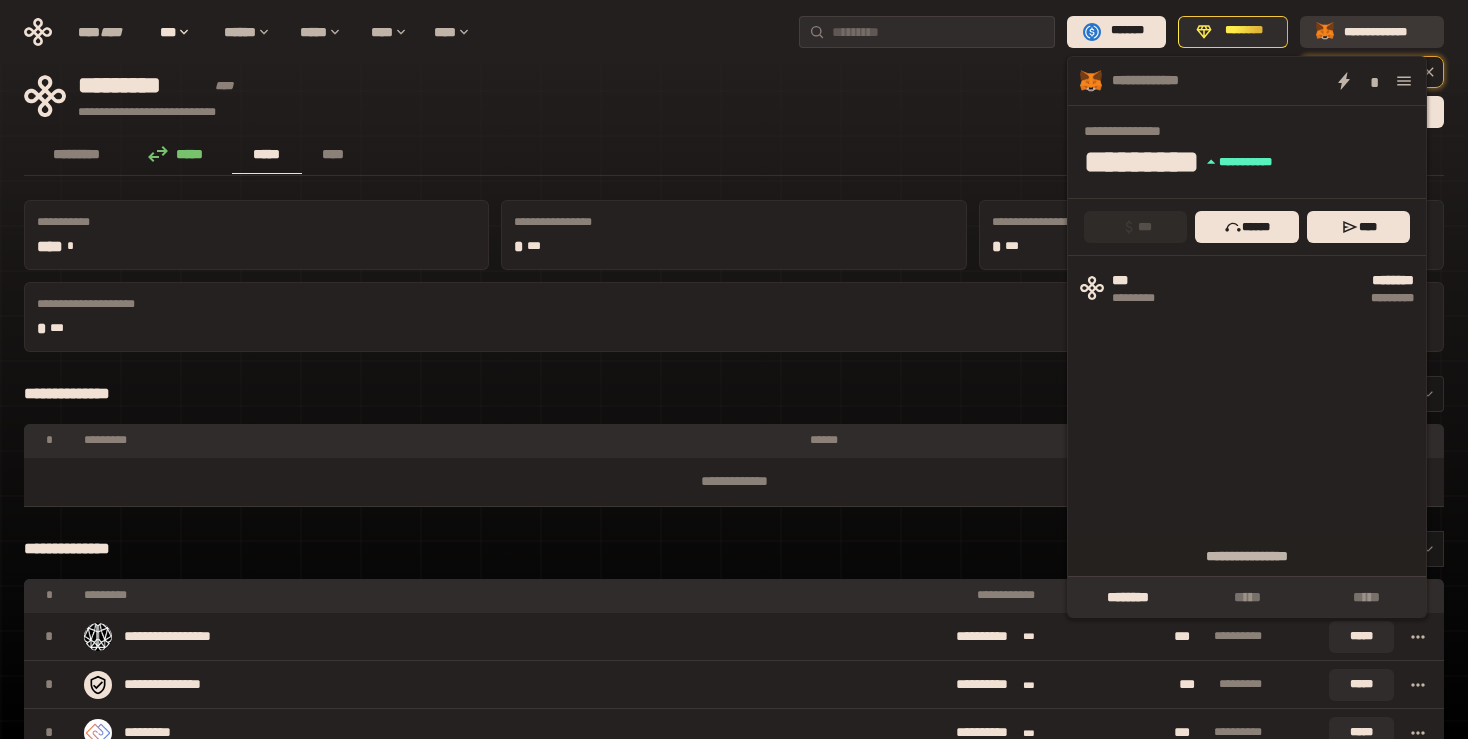 click on "**********" at bounding box center [1386, 31] 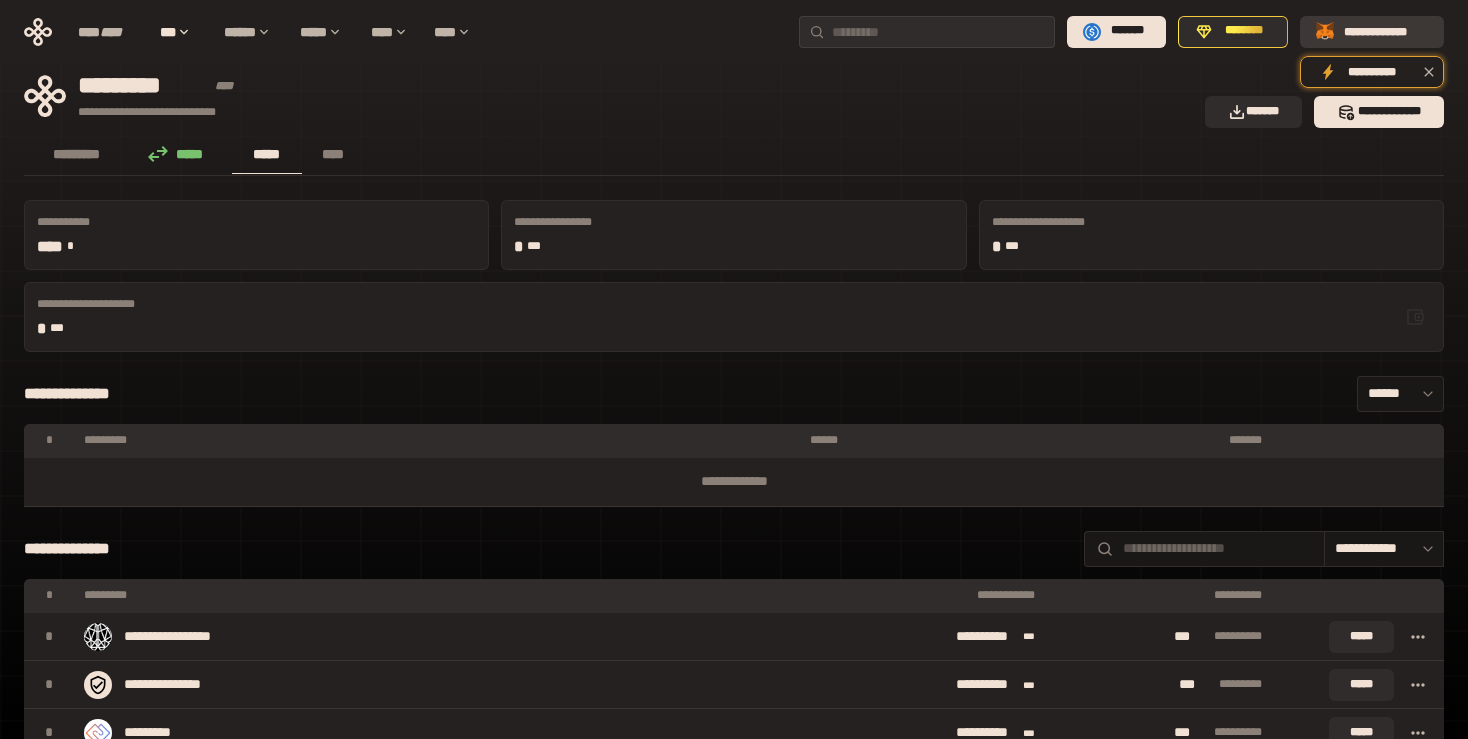 click on "**********" at bounding box center (1386, 31) 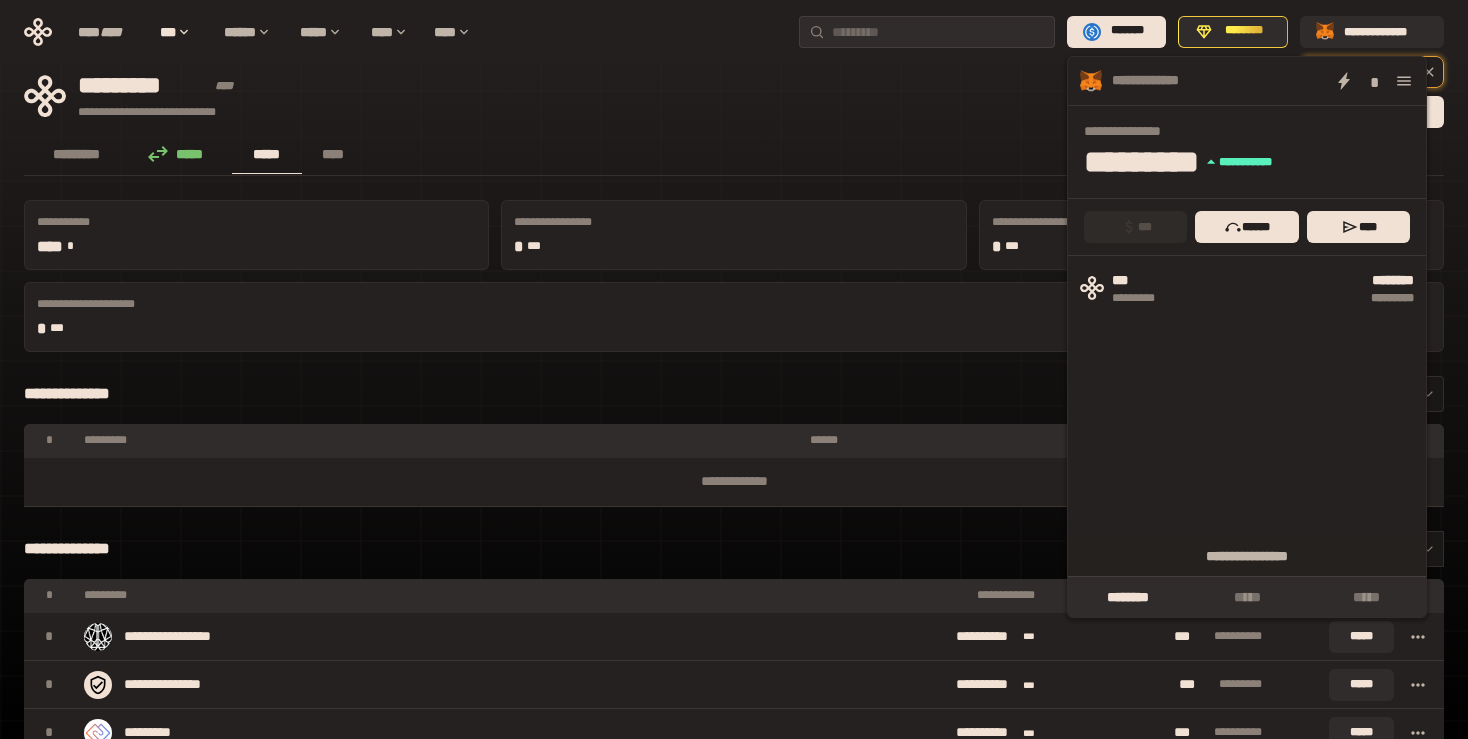 click 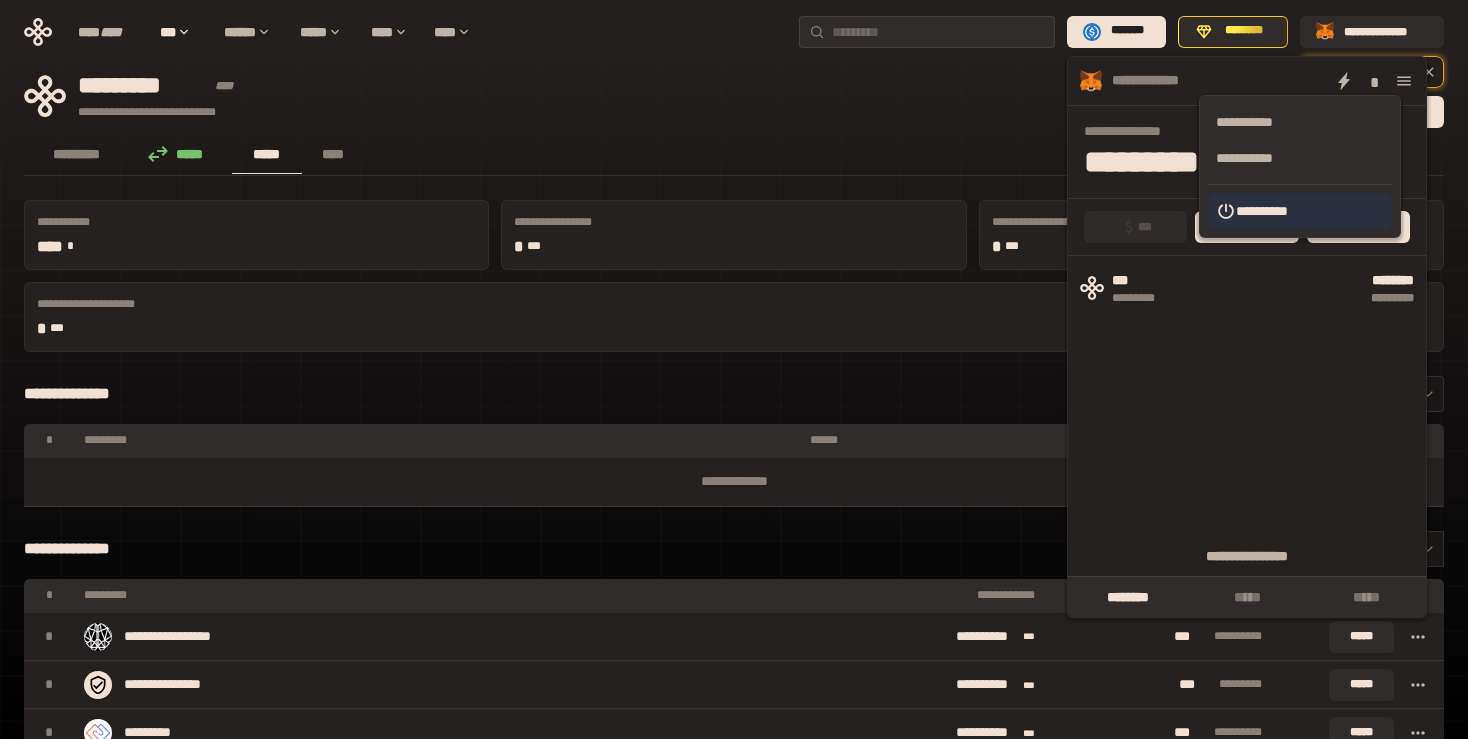 click on "**********" at bounding box center [1300, 211] 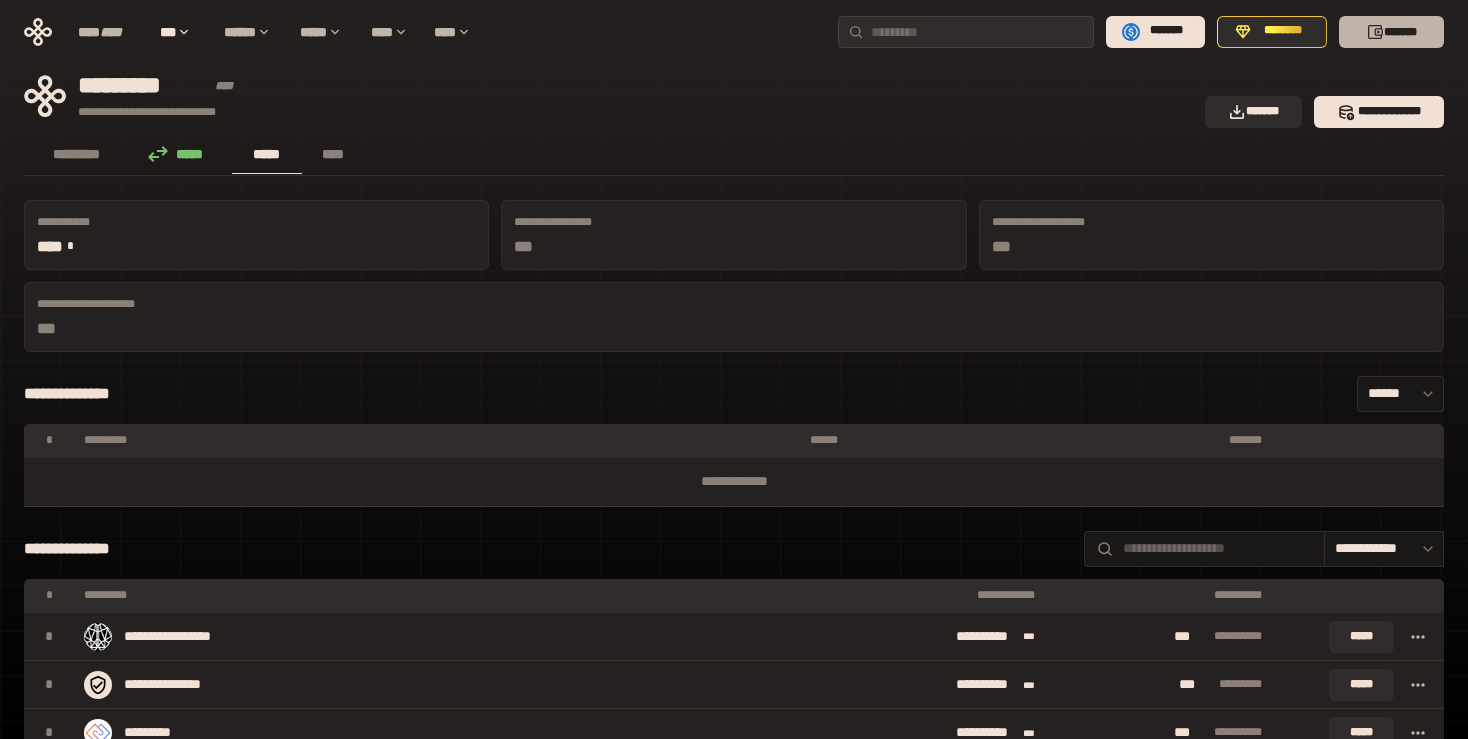 click on "*******" at bounding box center (1391, 32) 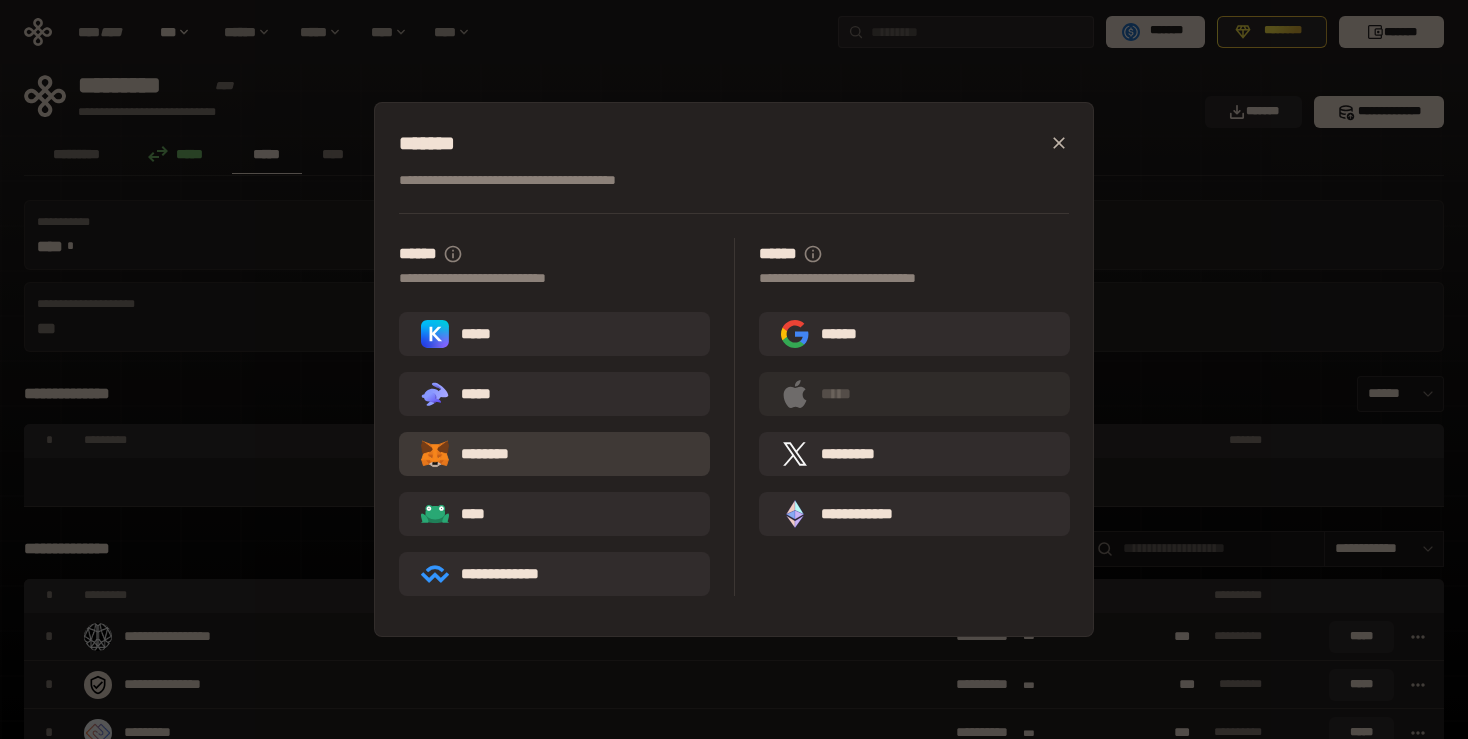 click on "********" at bounding box center (479, 454) 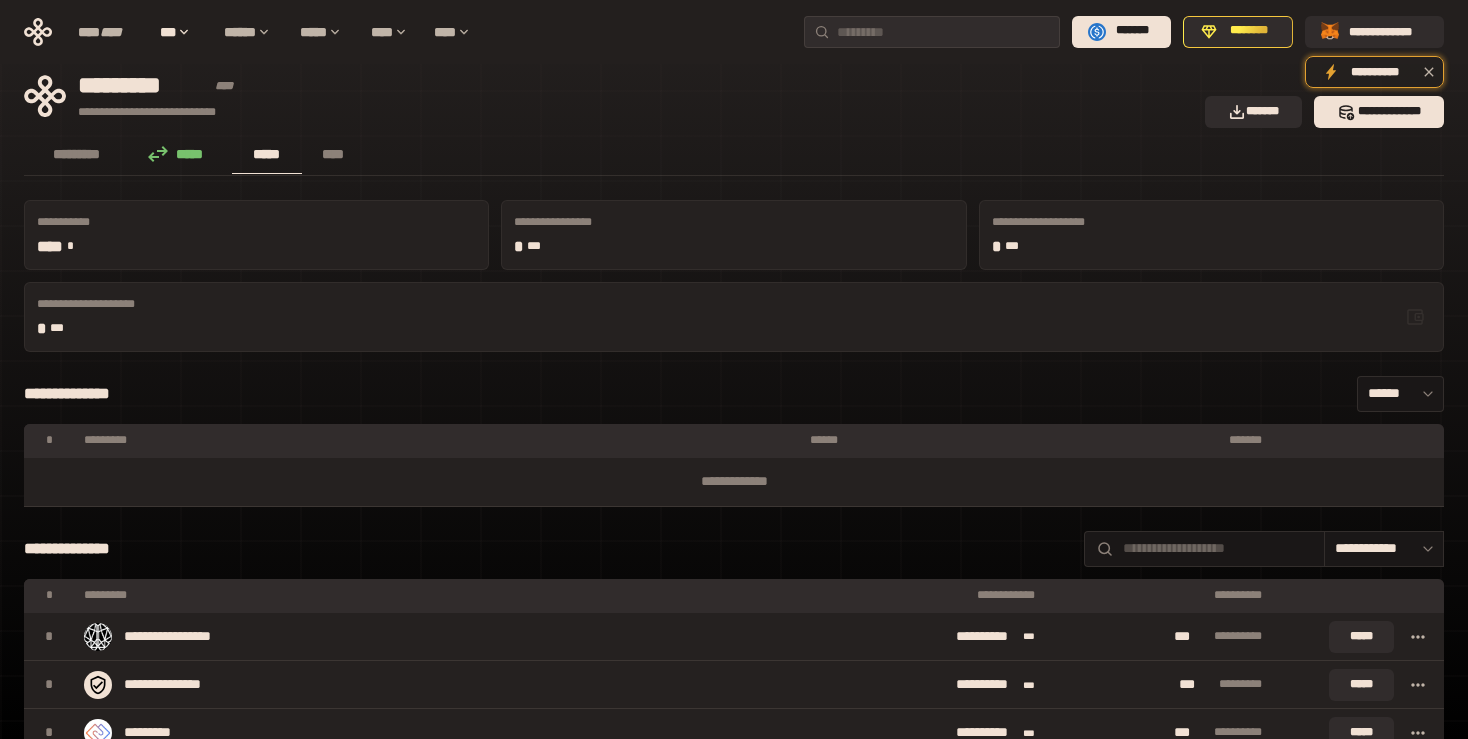 click on "**********" at bounding box center (451, 829) 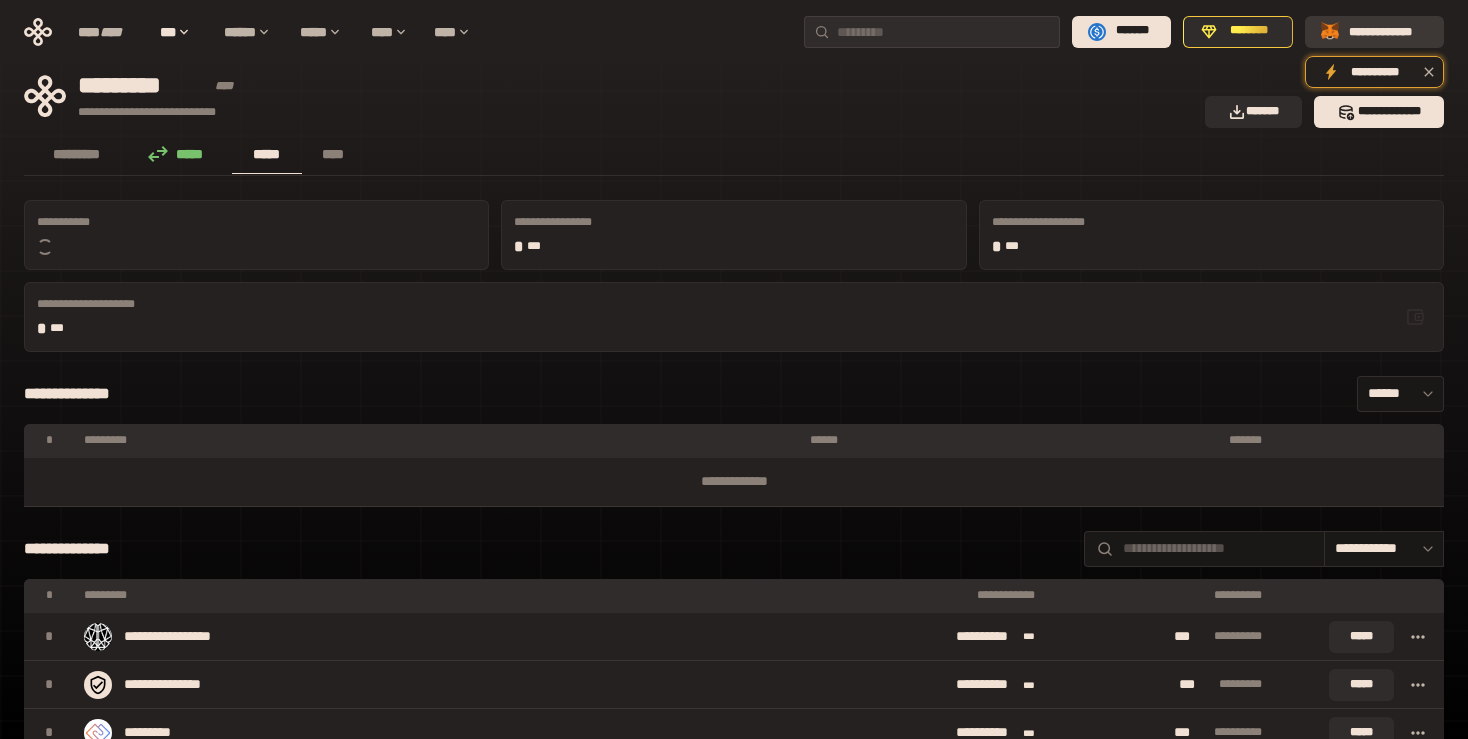 click on "**********" at bounding box center [1388, 31] 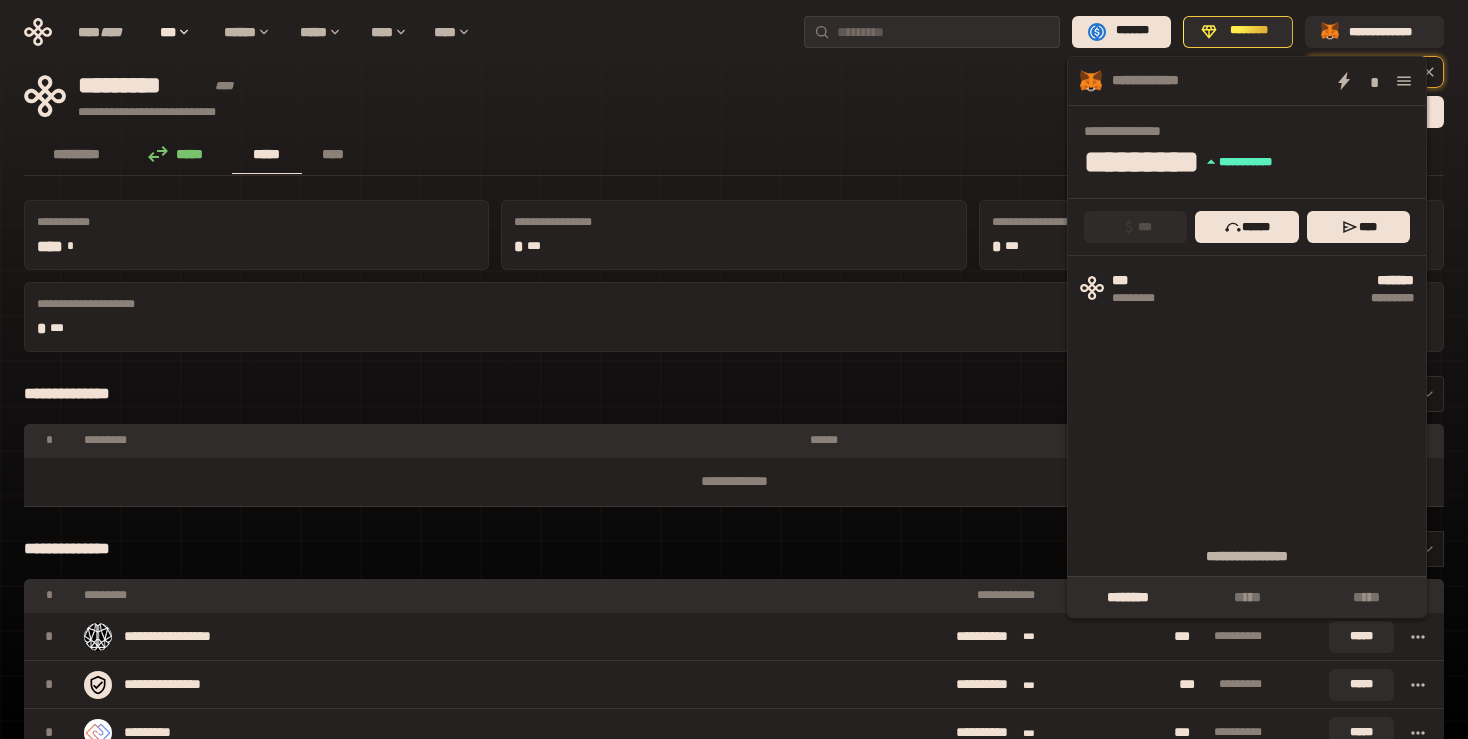 click on "**********" at bounding box center [734, 3287] 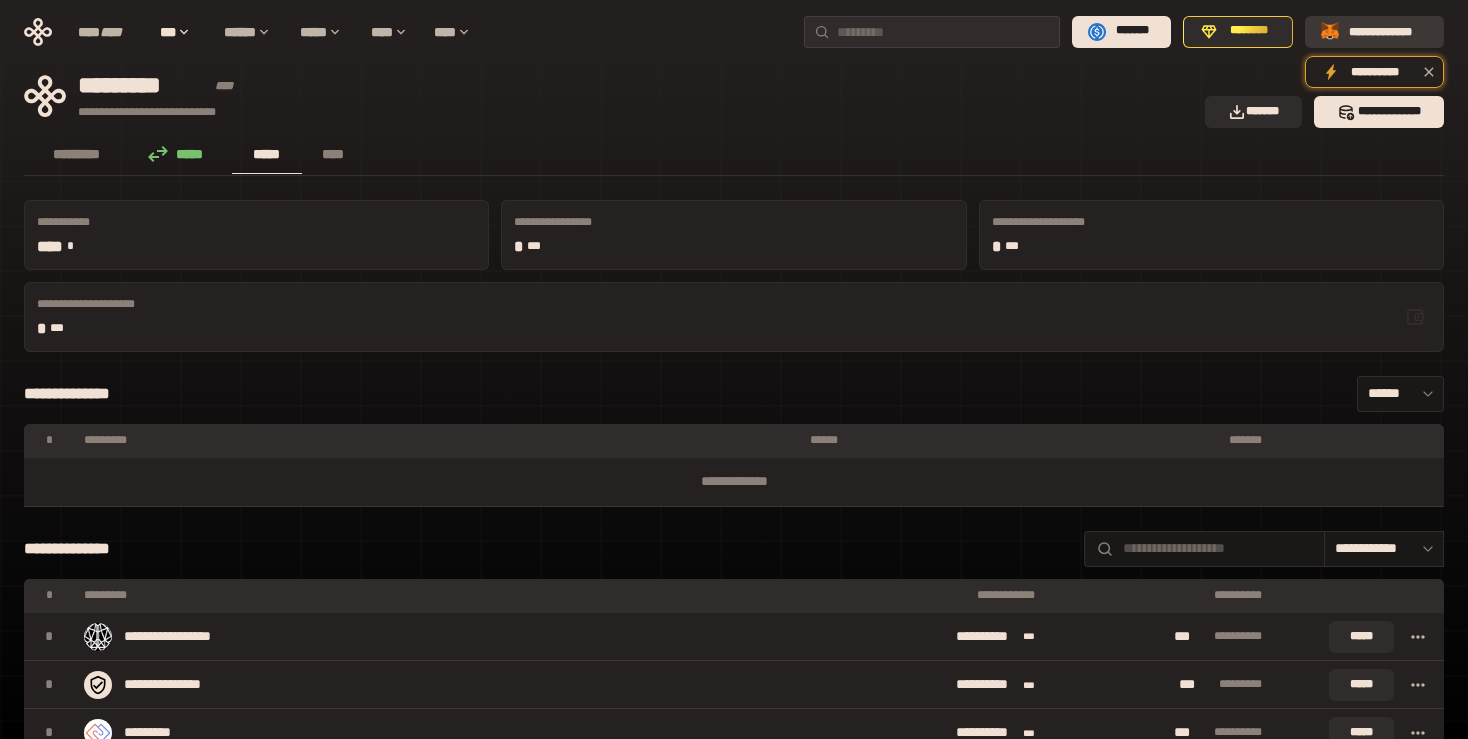 click on "**********" at bounding box center (1388, 31) 